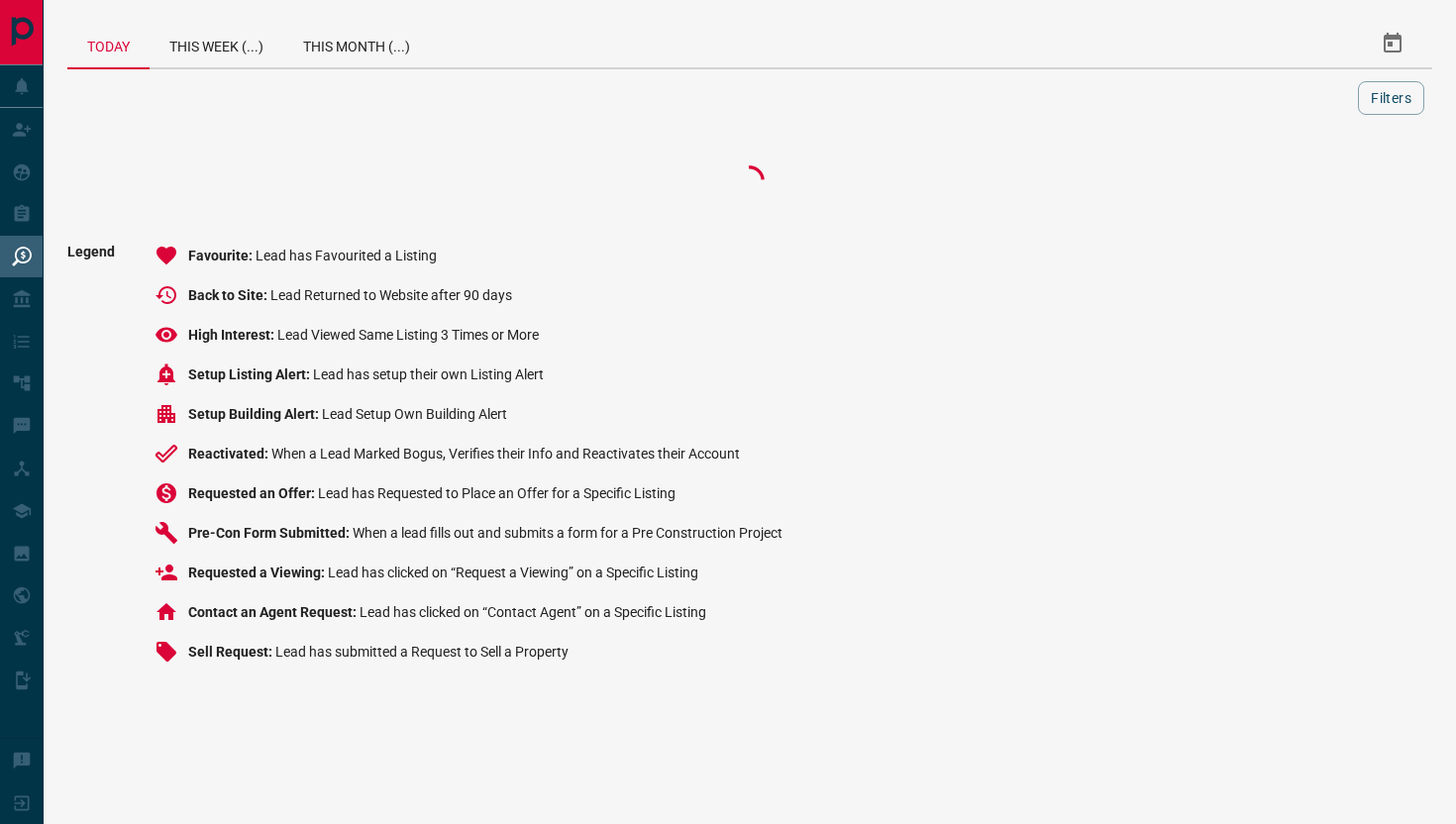 scroll, scrollTop: 0, scrollLeft: 0, axis: both 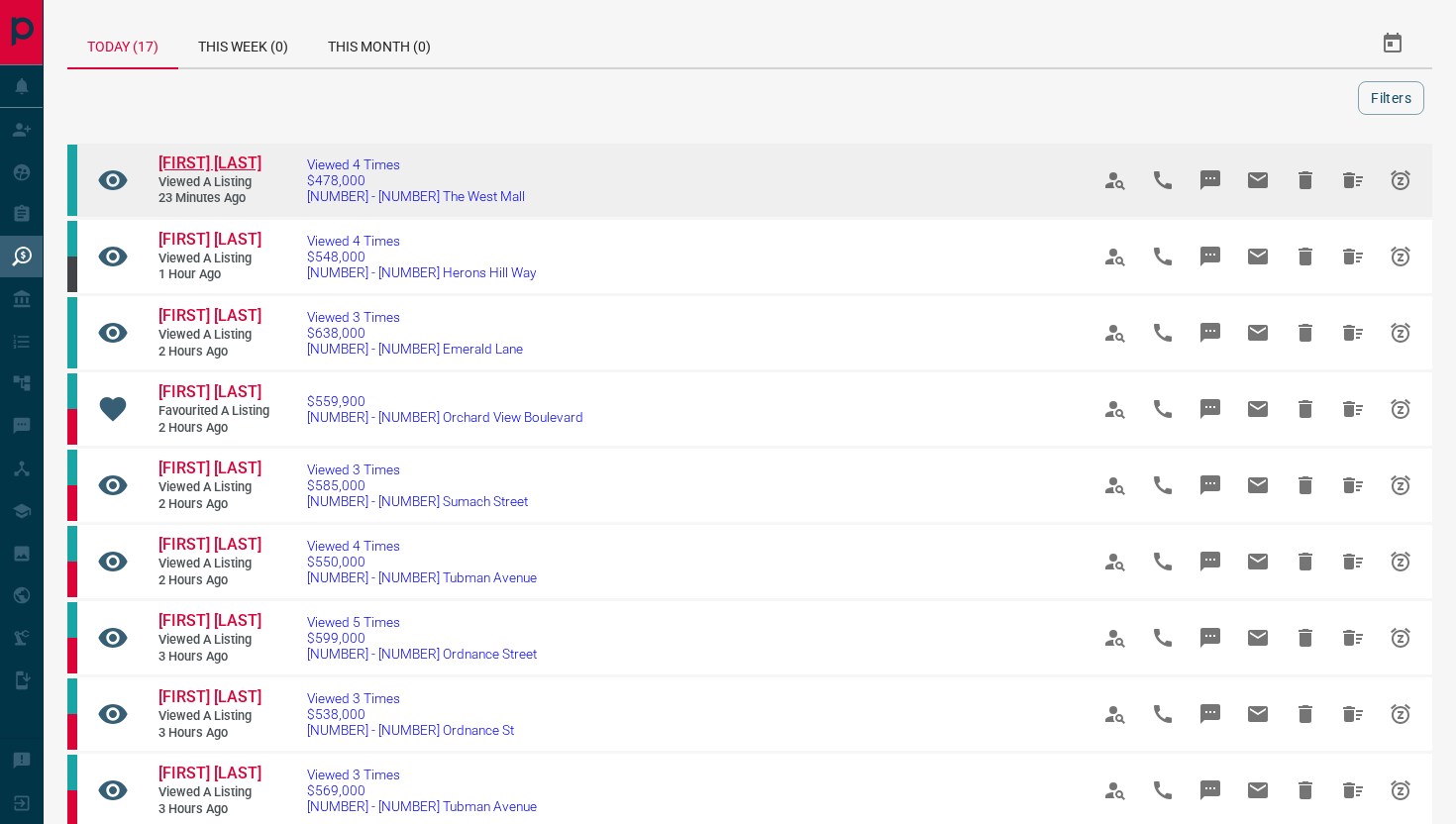 click on "[FIRST] [LAST]" at bounding box center (210, 162) 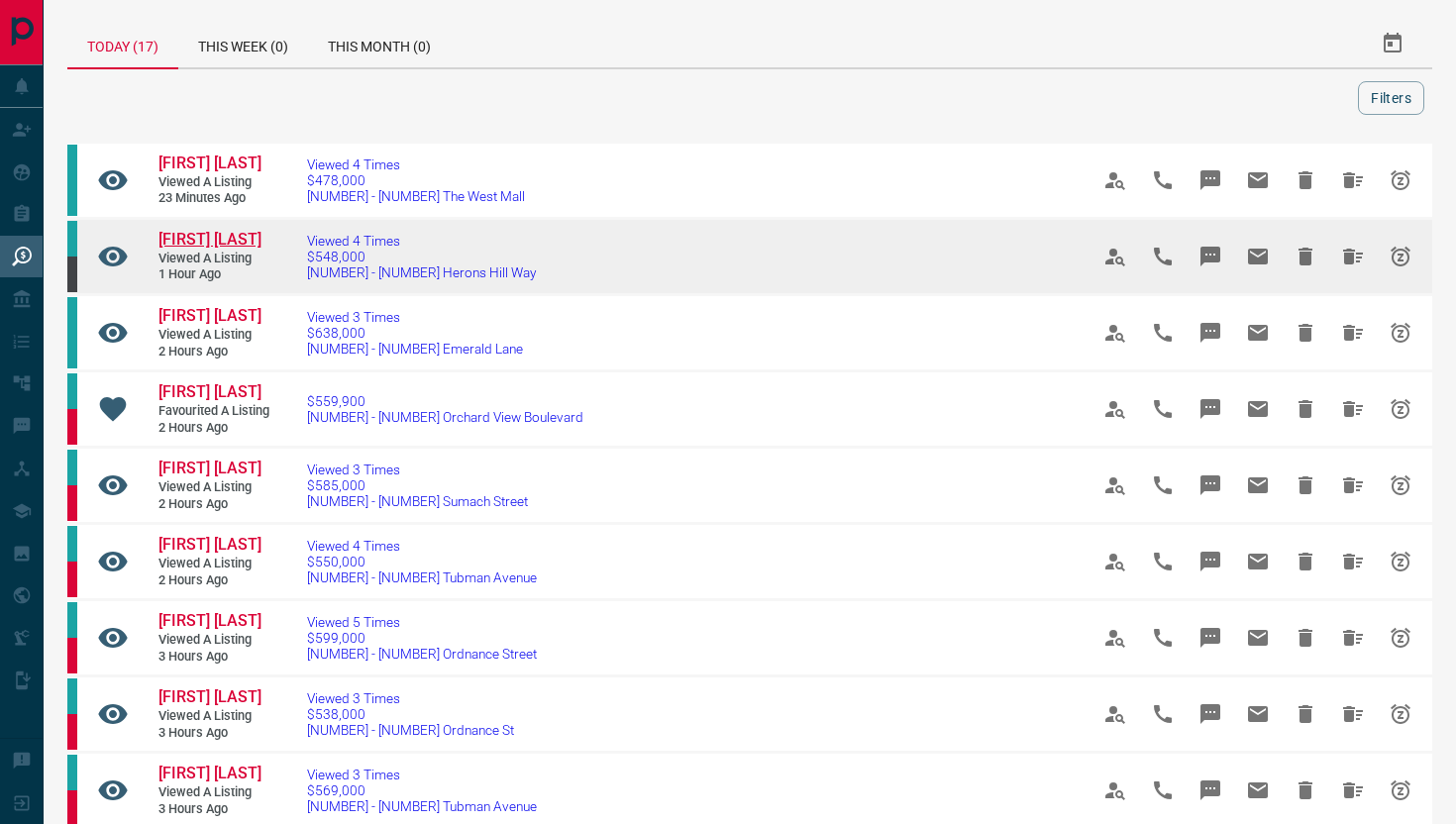 click on "[FIRST] [LAST]" at bounding box center (210, 239) 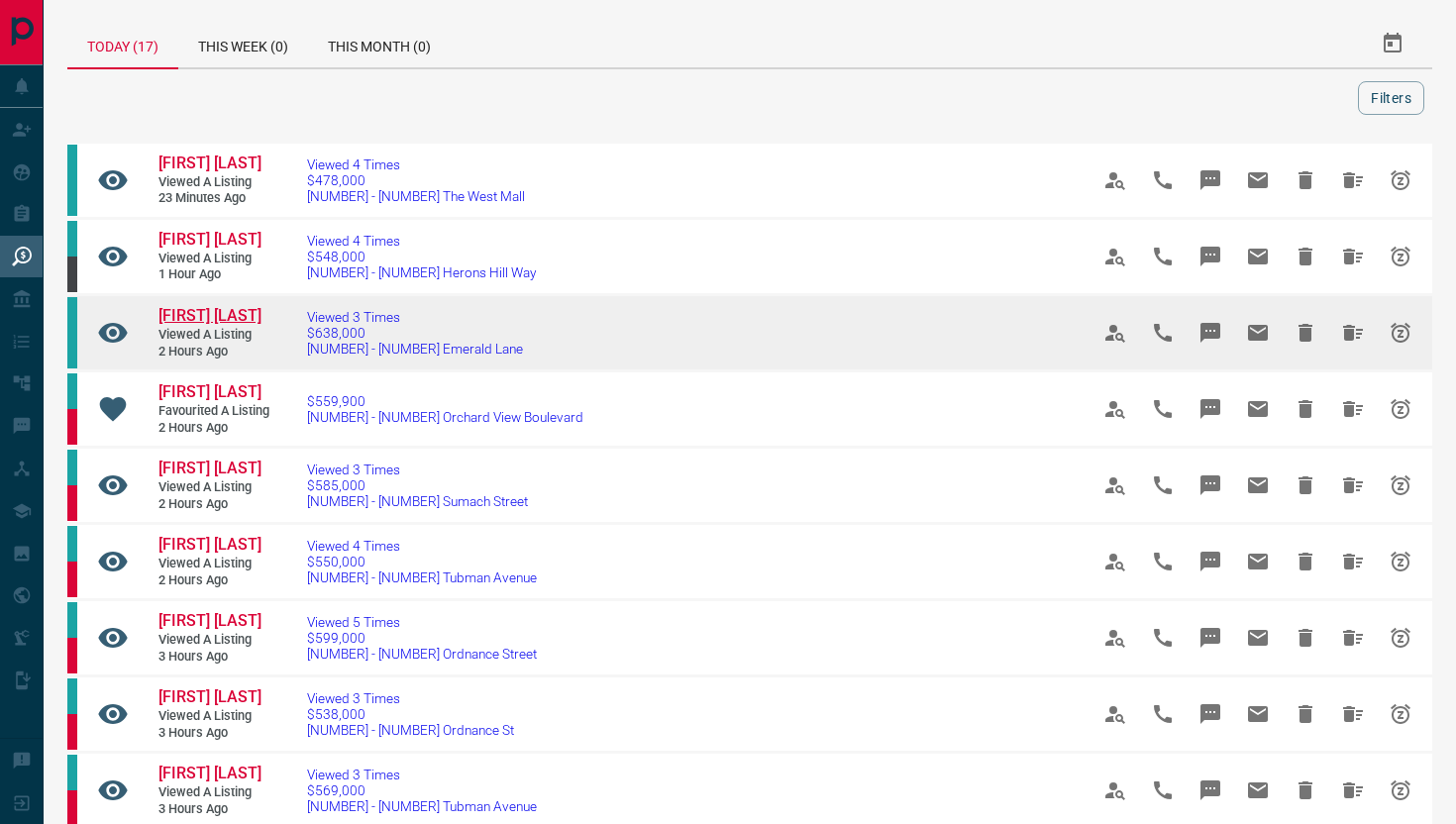 click on "[FIRST] [LAST]" at bounding box center (210, 315) 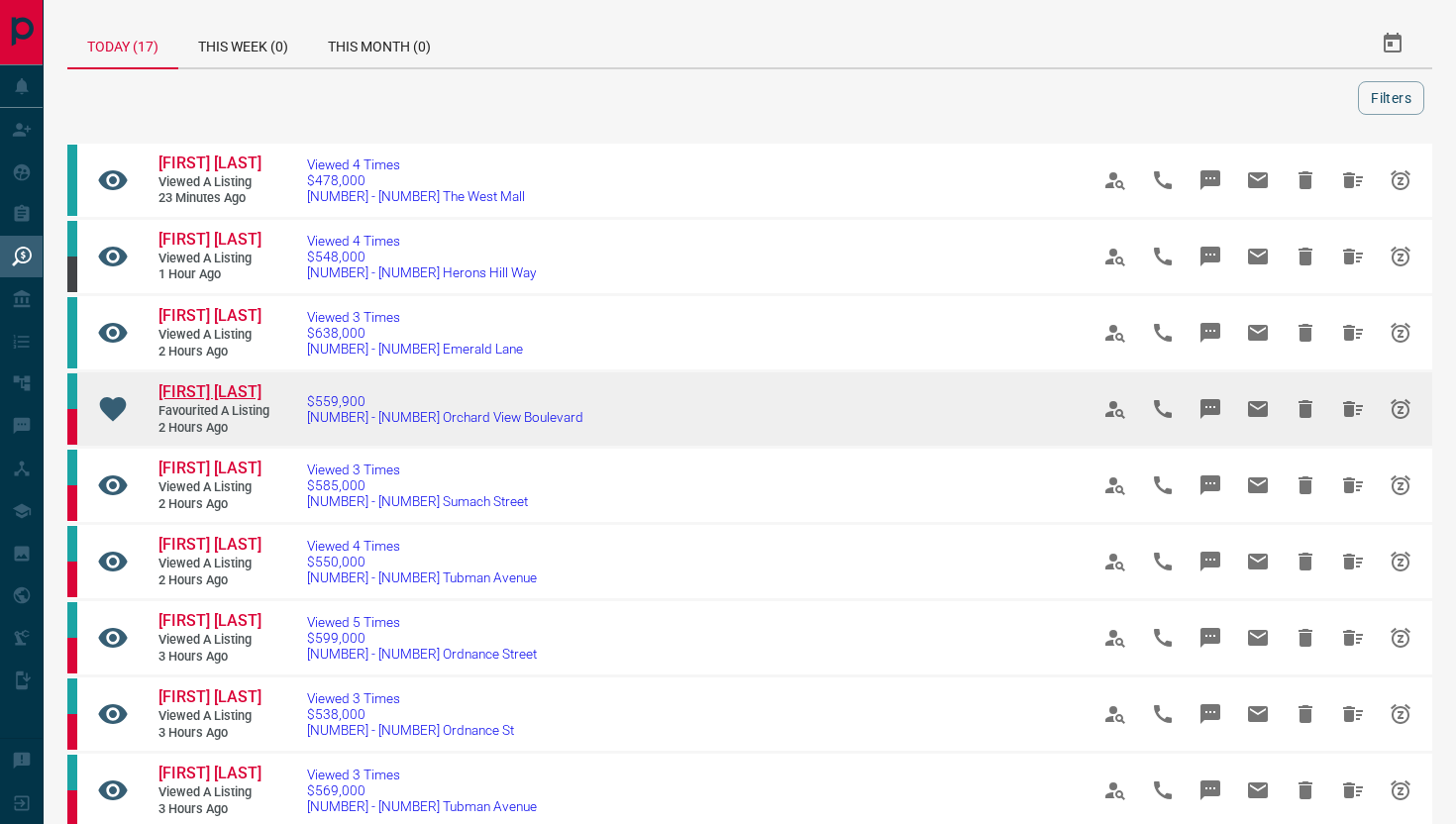 click on "[FIRST] [LAST]" at bounding box center [210, 391] 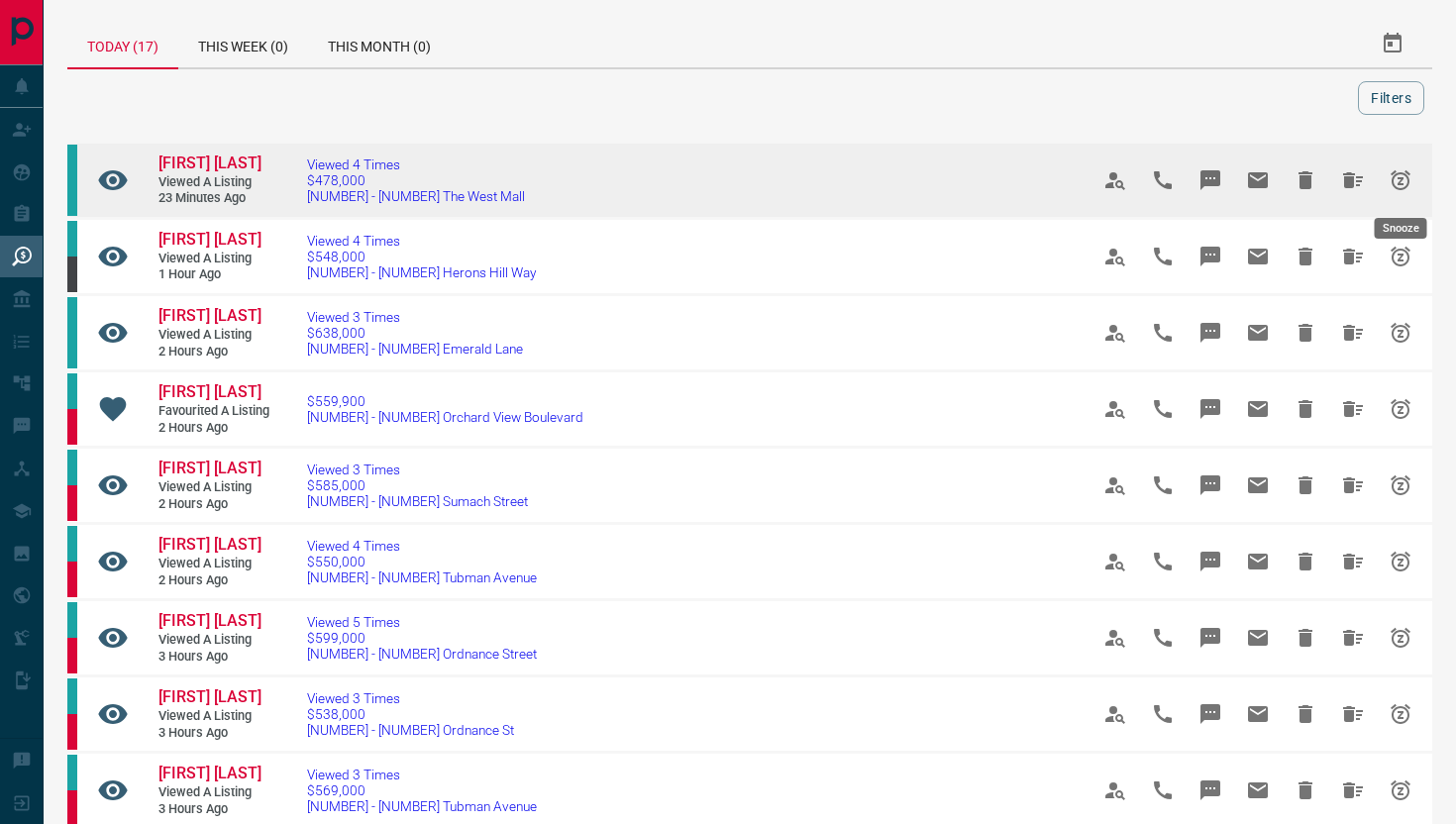 click 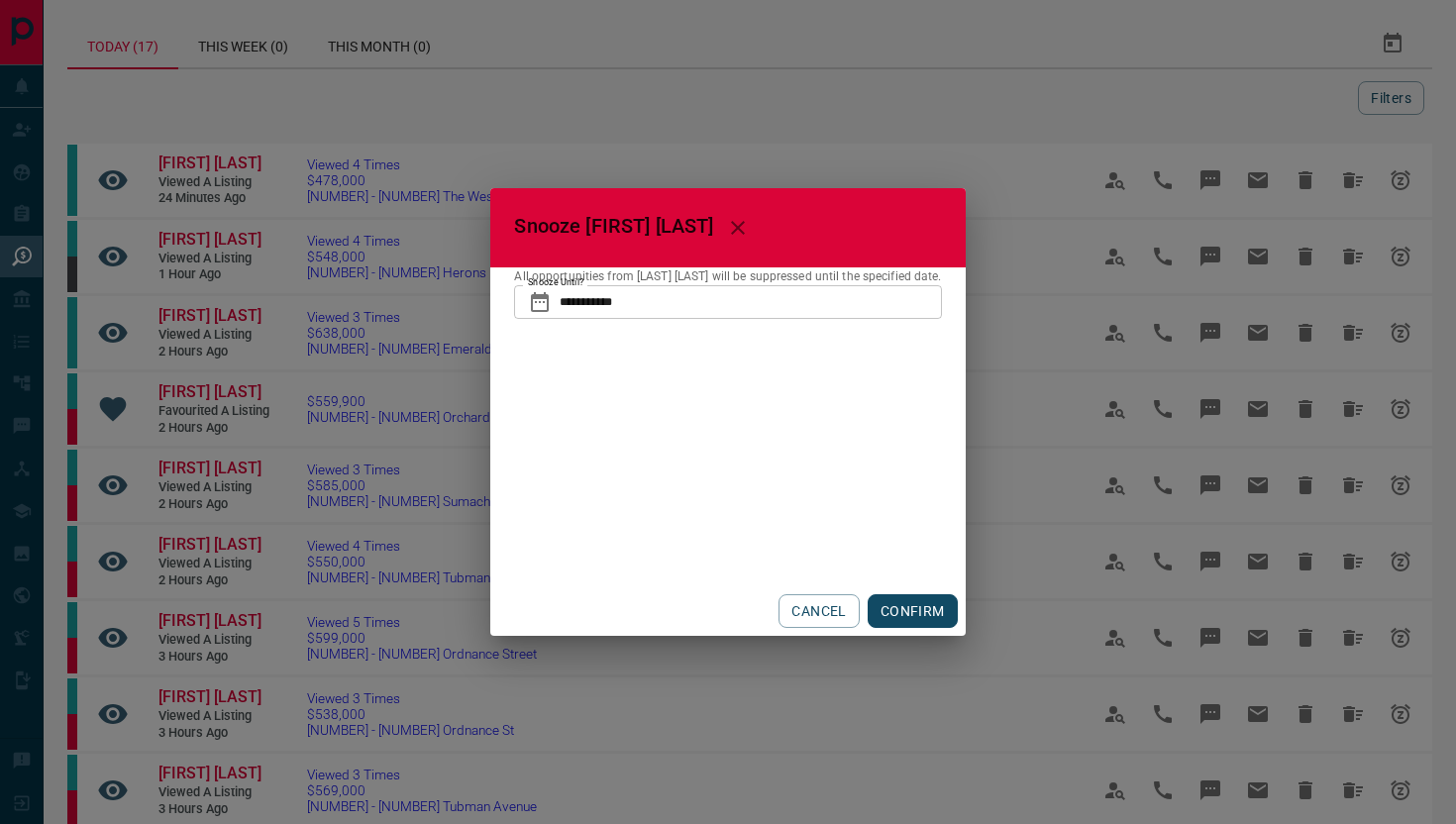 click on "**********" at bounding box center (750, 302) 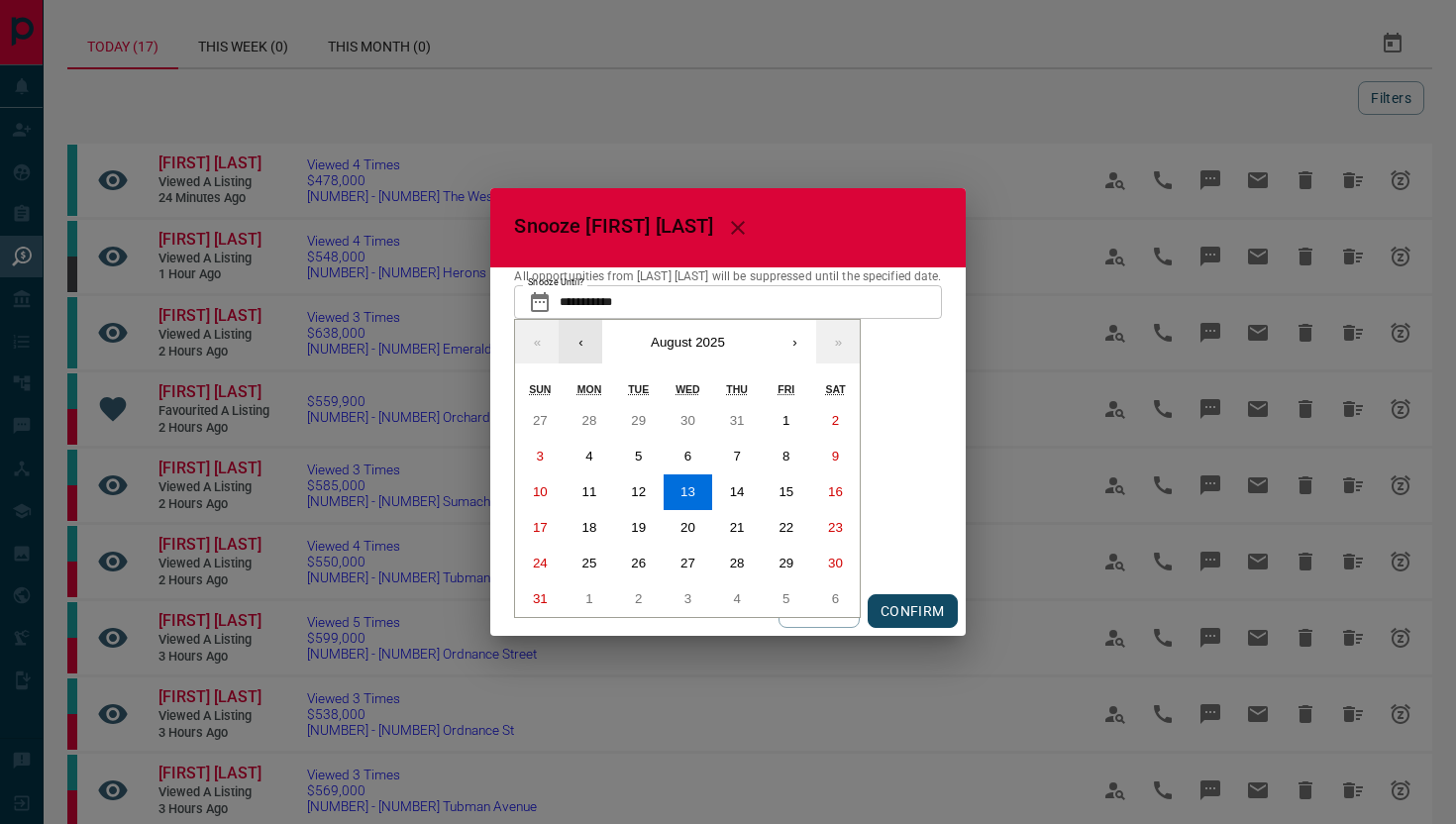 click on "‹" at bounding box center (580, 342) 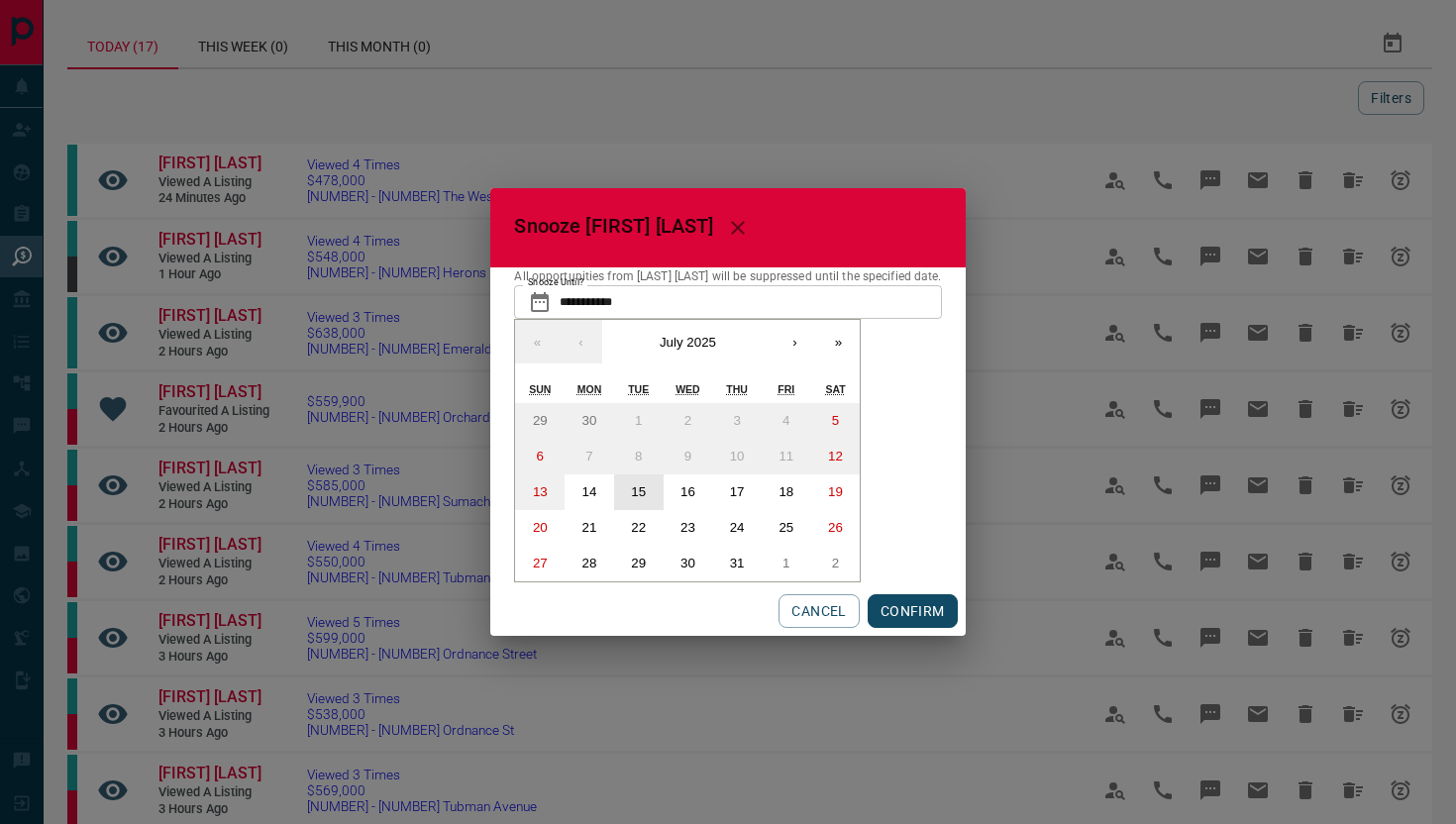 click on "15" at bounding box center [639, 492] 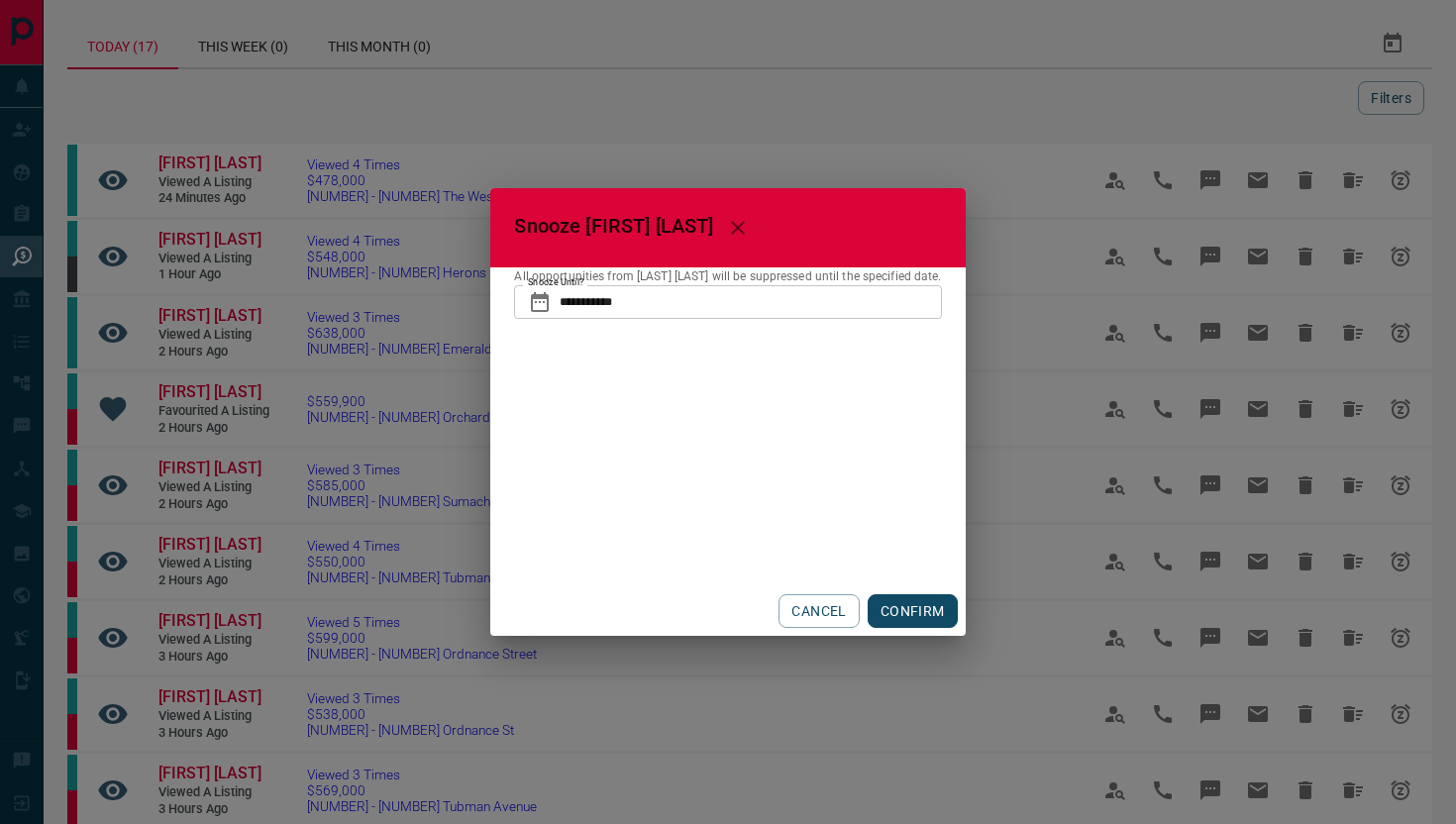 click on "CONFIRM" at bounding box center [912, 611] 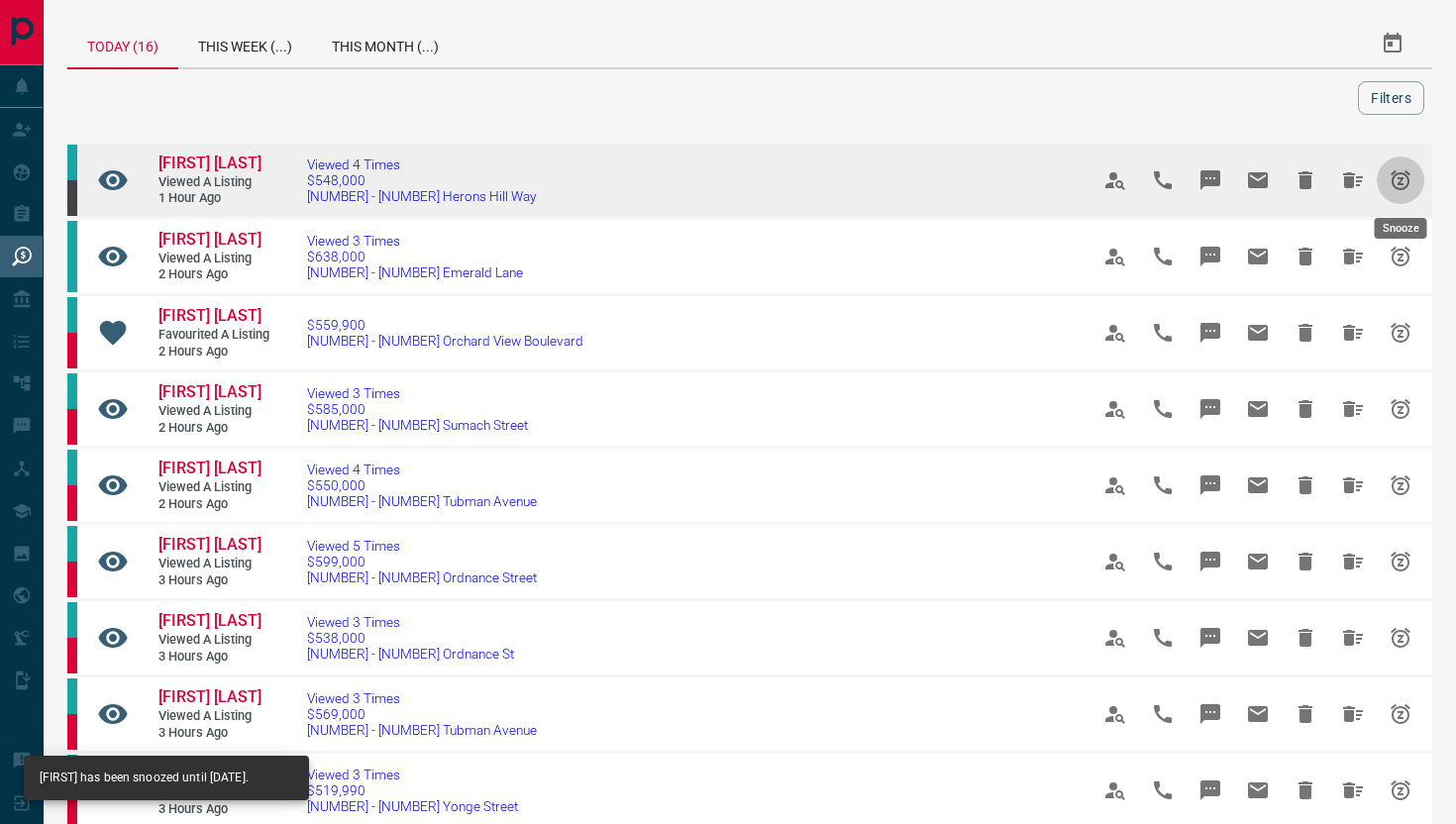 click 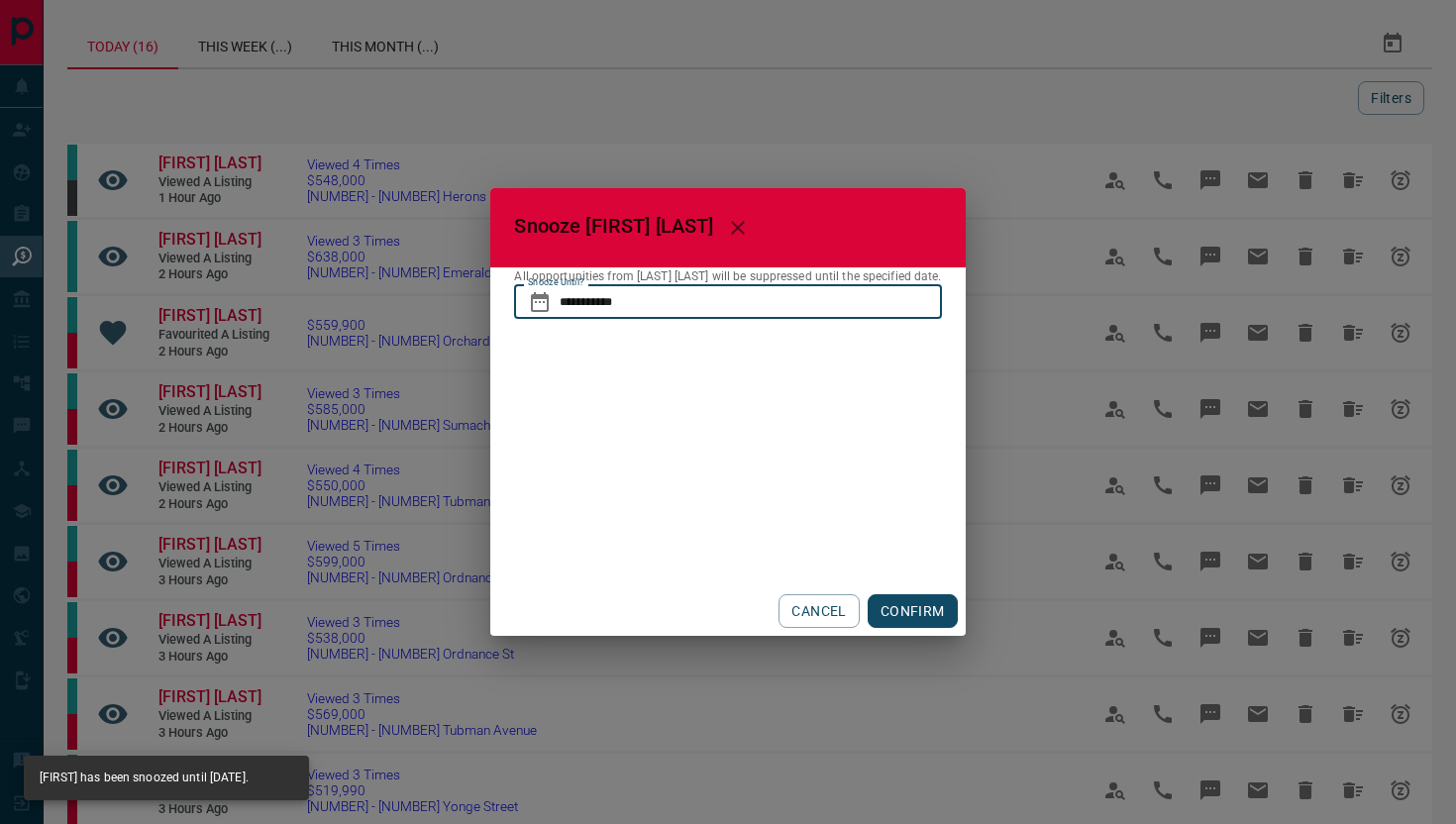 click on "**********" at bounding box center [750, 302] 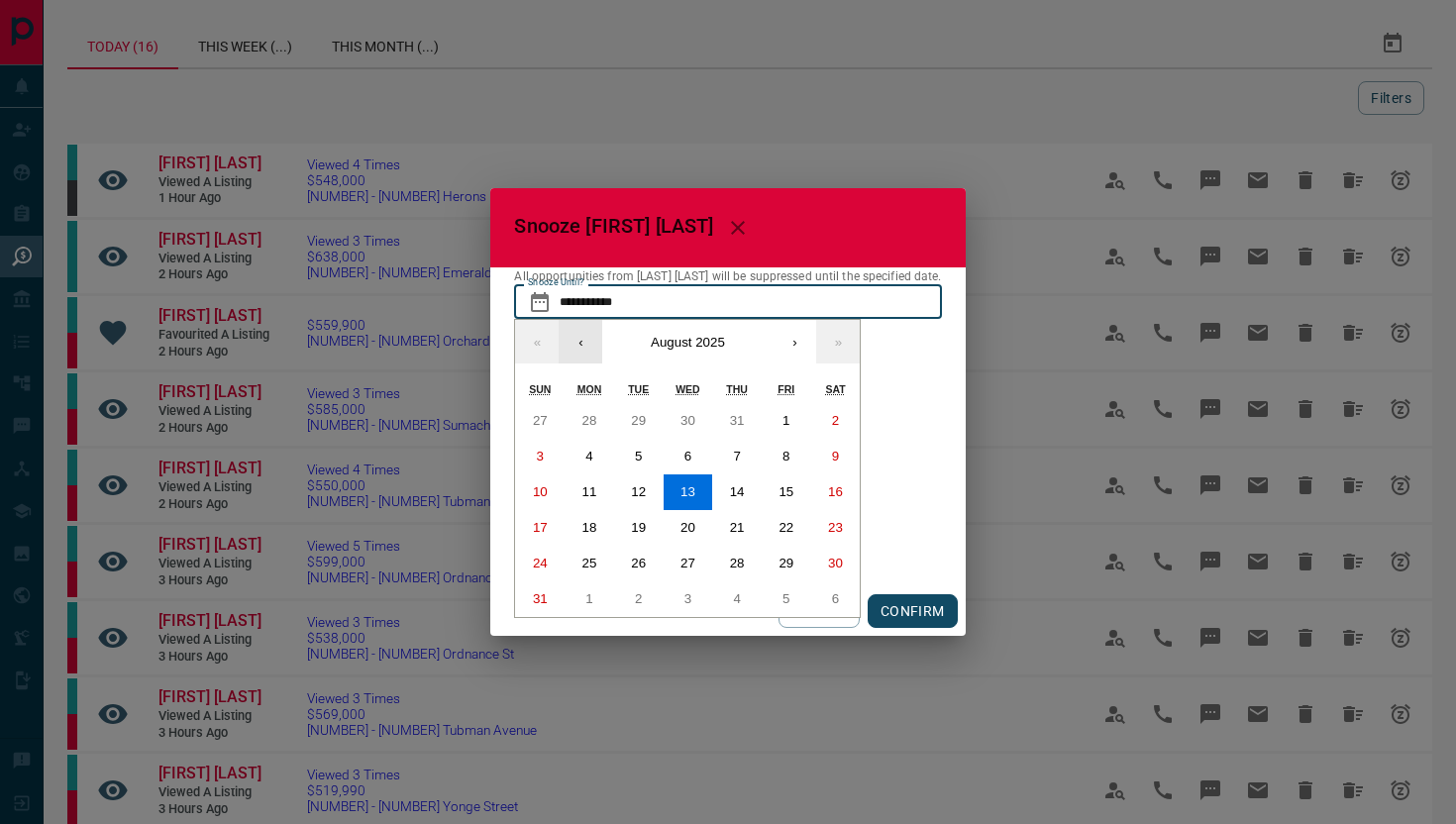 click on "‹" at bounding box center [580, 342] 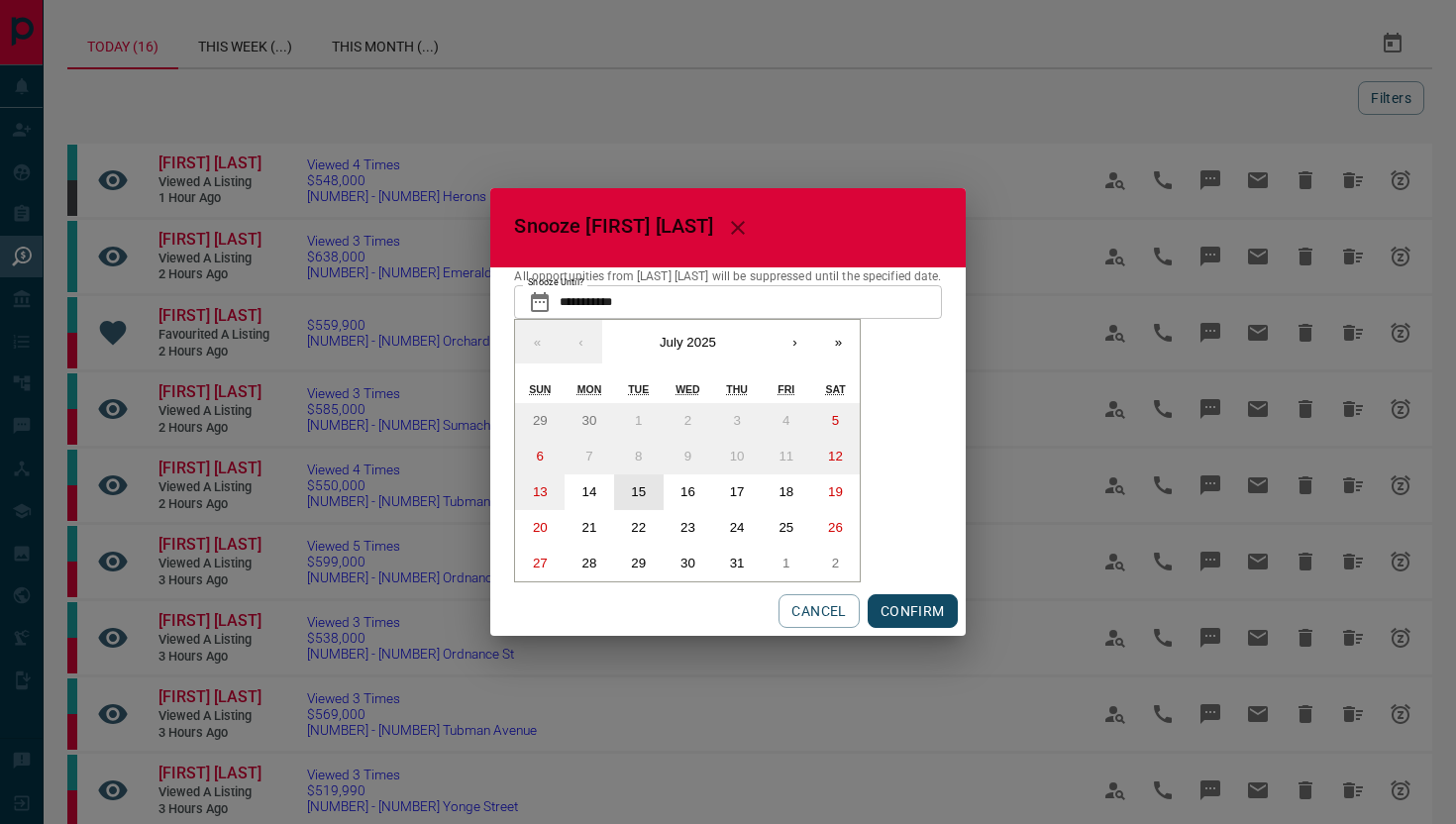 click on "15" at bounding box center [638, 491] 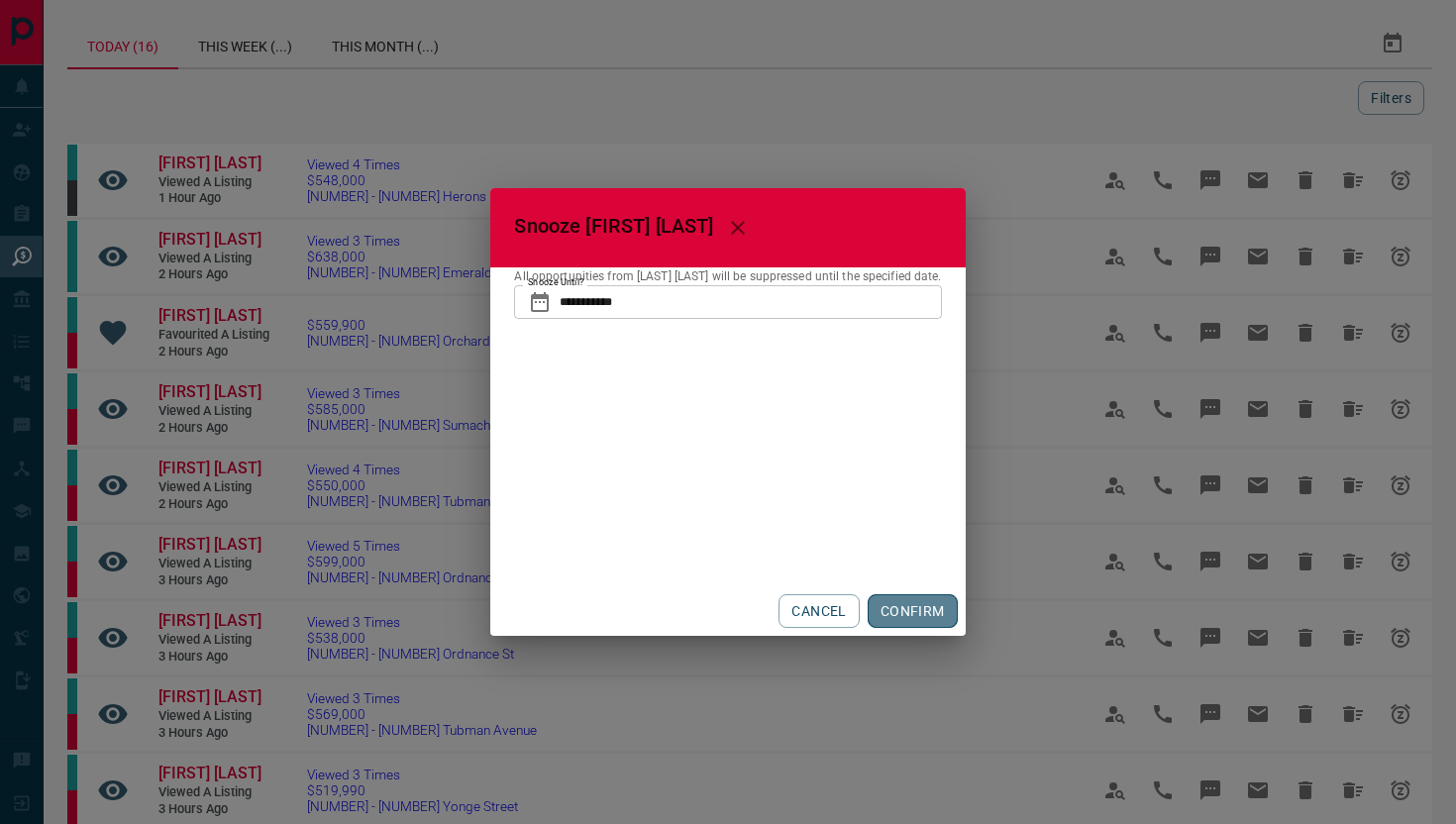 click on "CONFIRM" at bounding box center [912, 611] 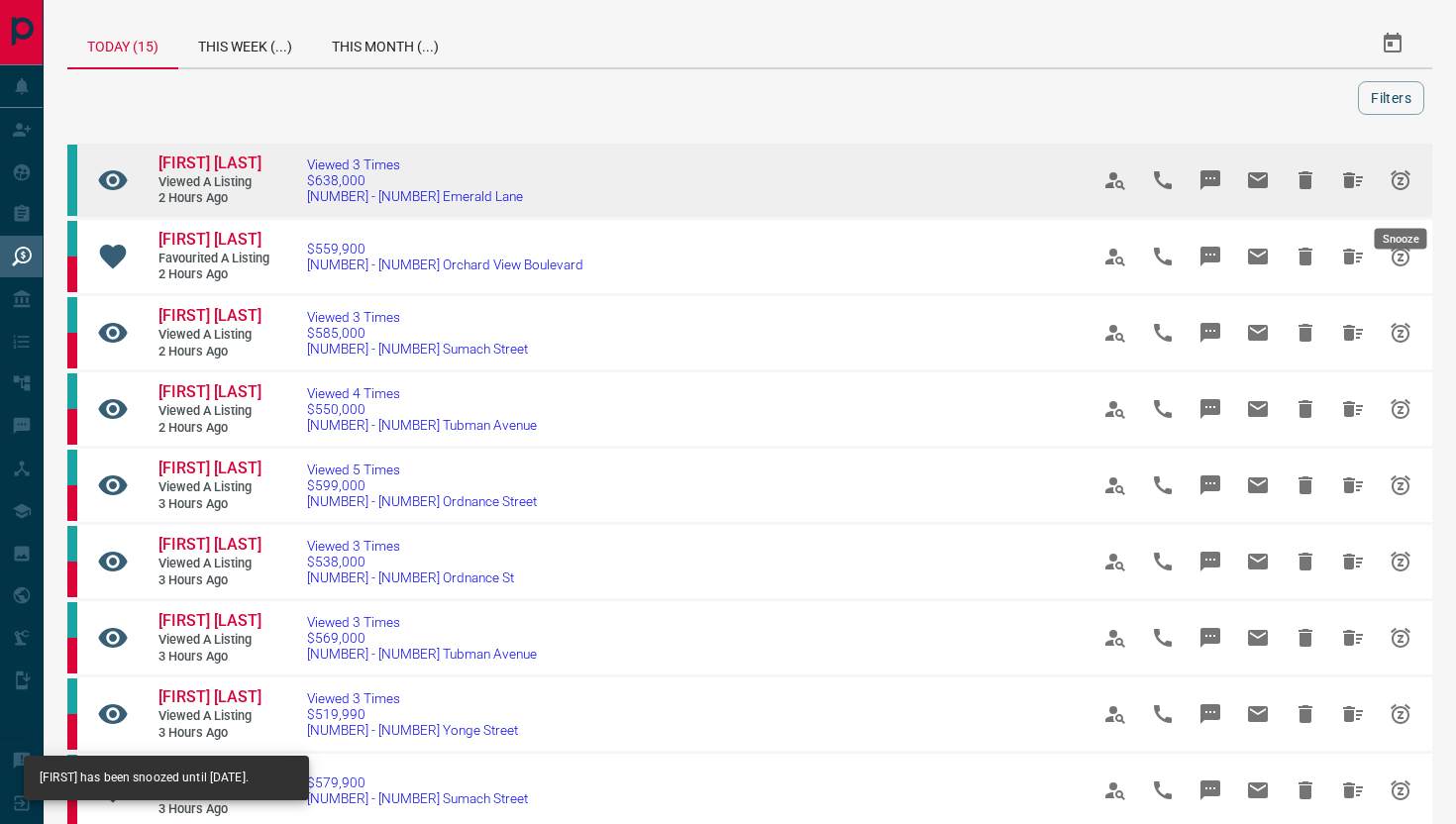 click 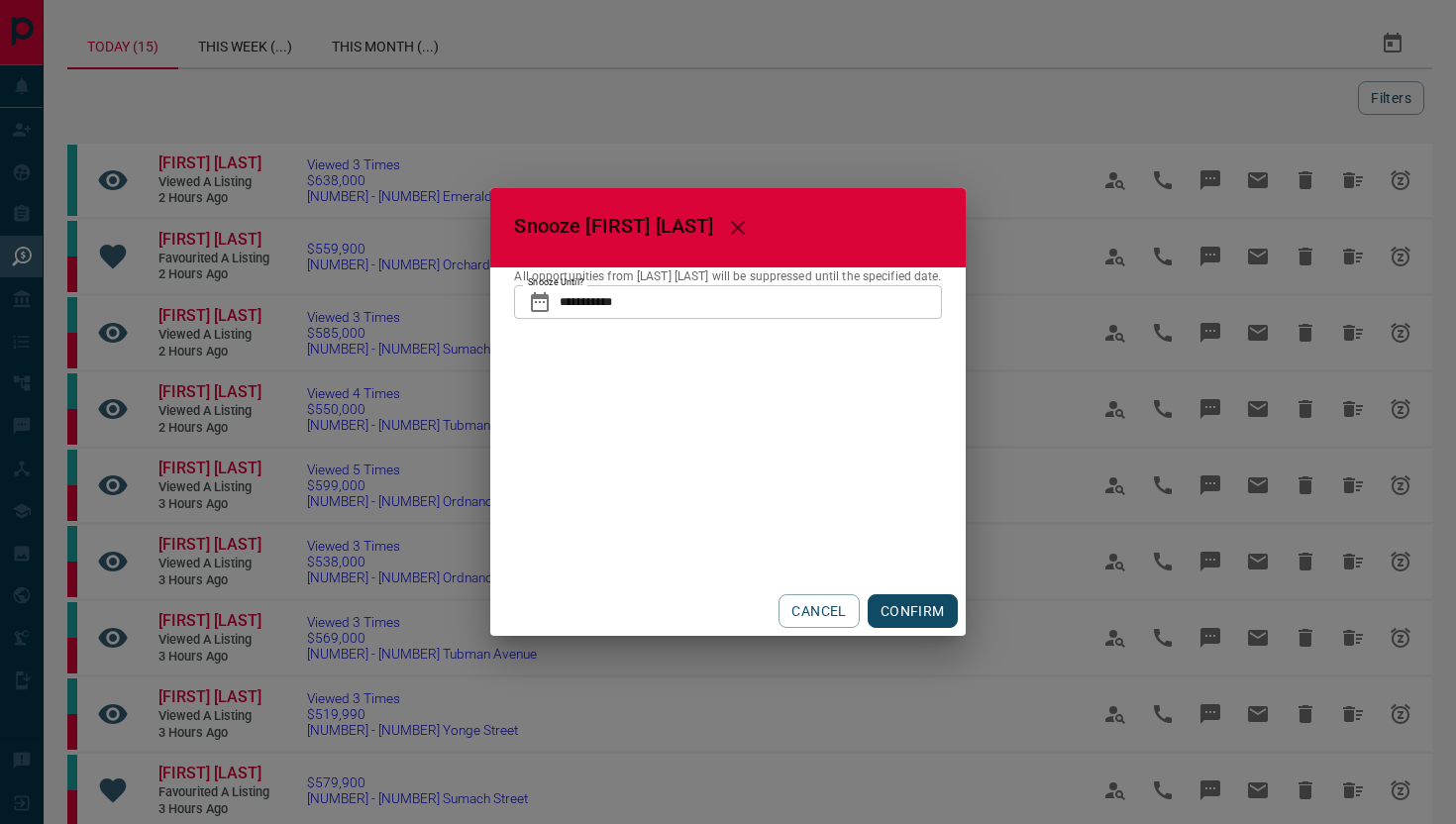 click on "**********" at bounding box center (750, 302) 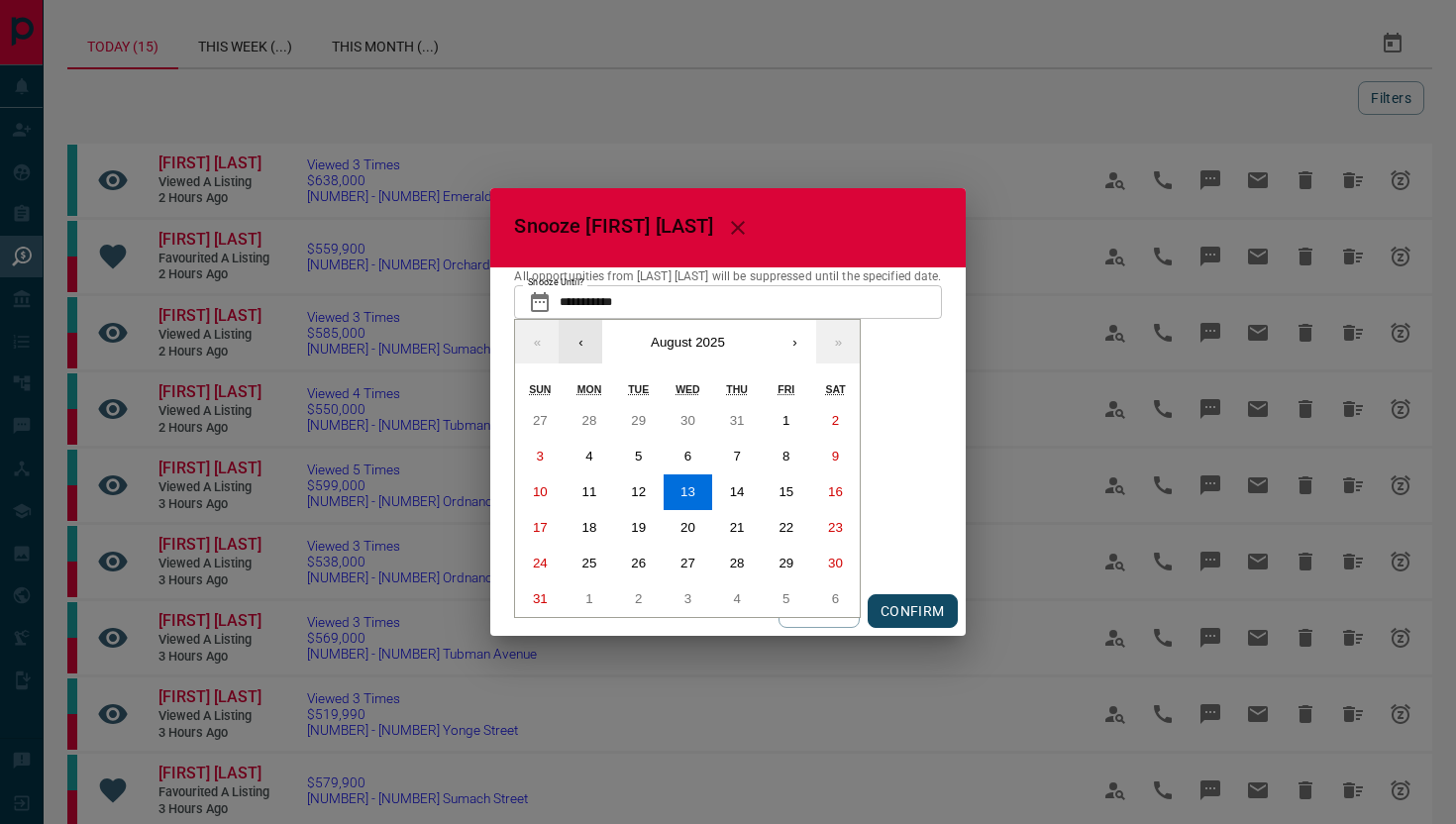 click on "‹" at bounding box center [580, 342] 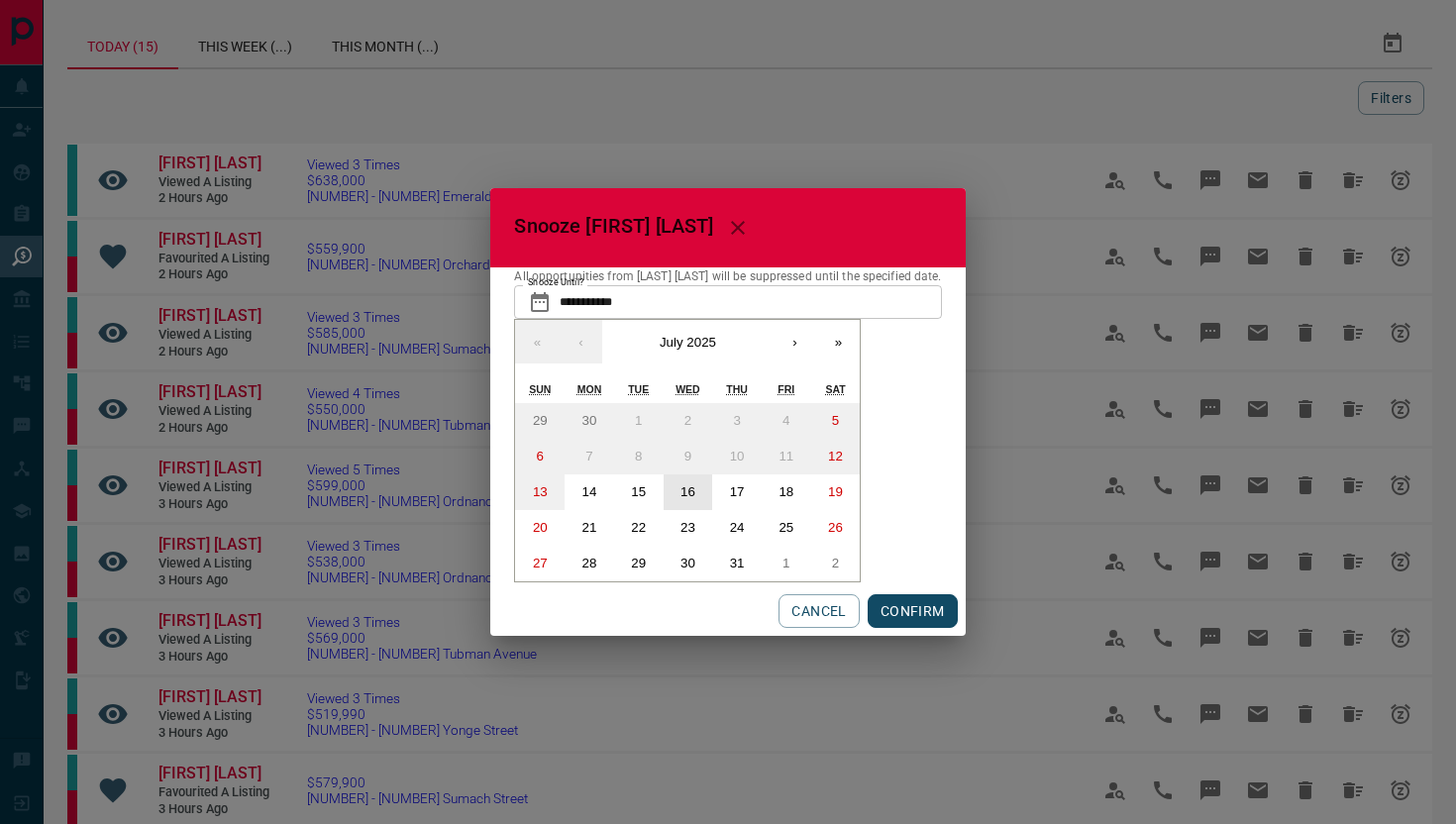 click on "16" at bounding box center [687, 491] 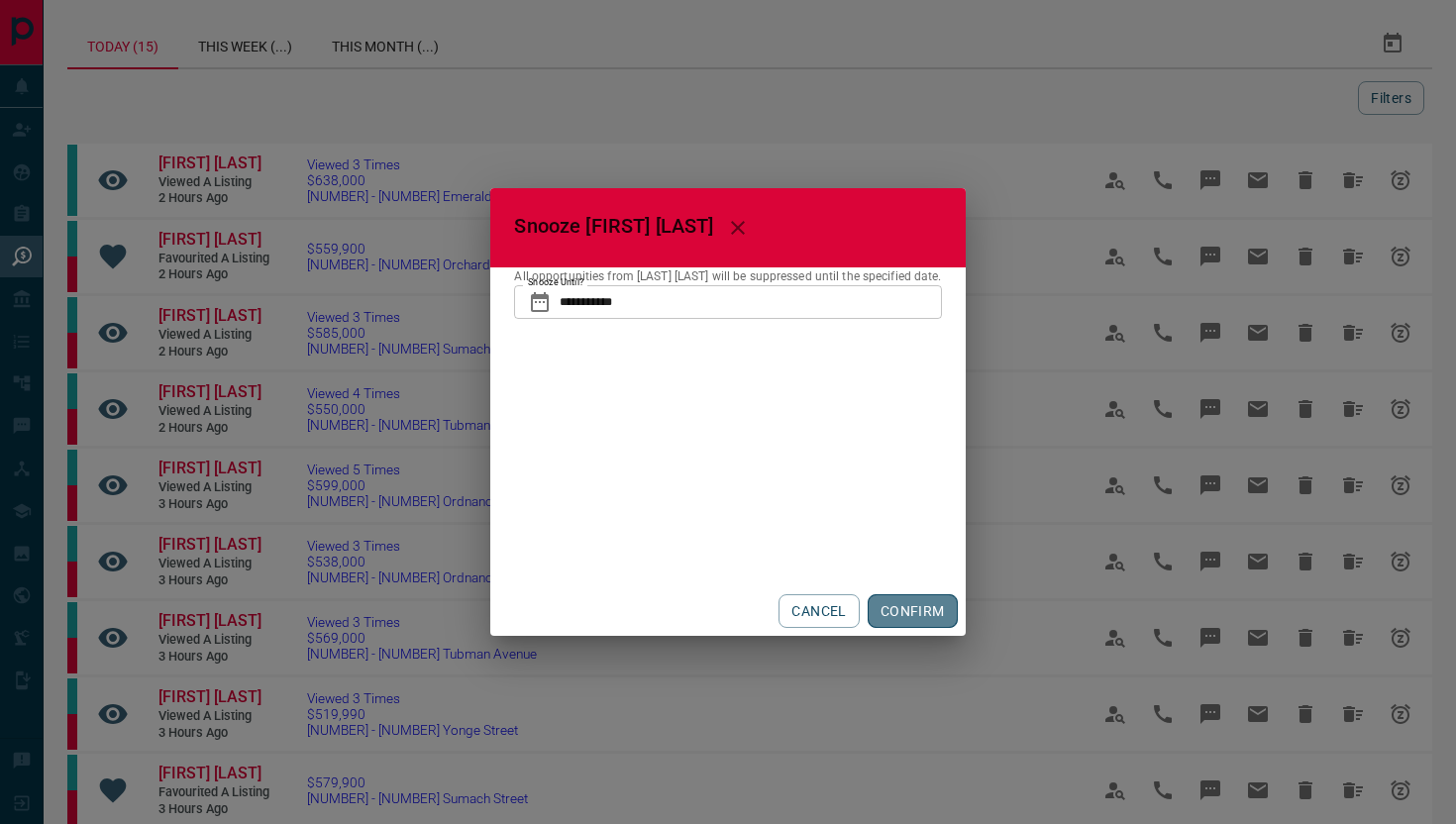 click on "CONFIRM" at bounding box center [912, 611] 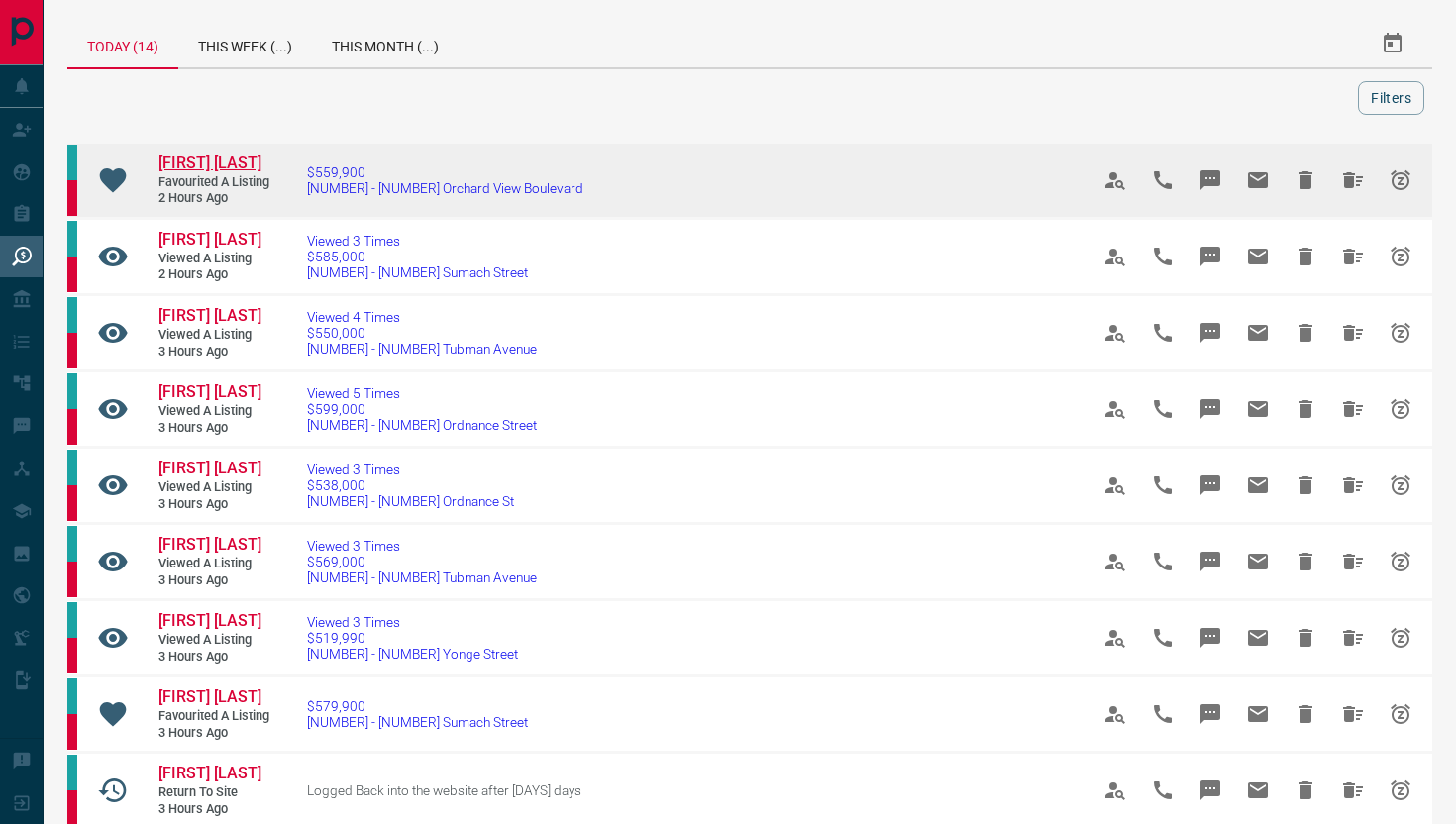 click on "[FIRST] [LAST]" at bounding box center (210, 162) 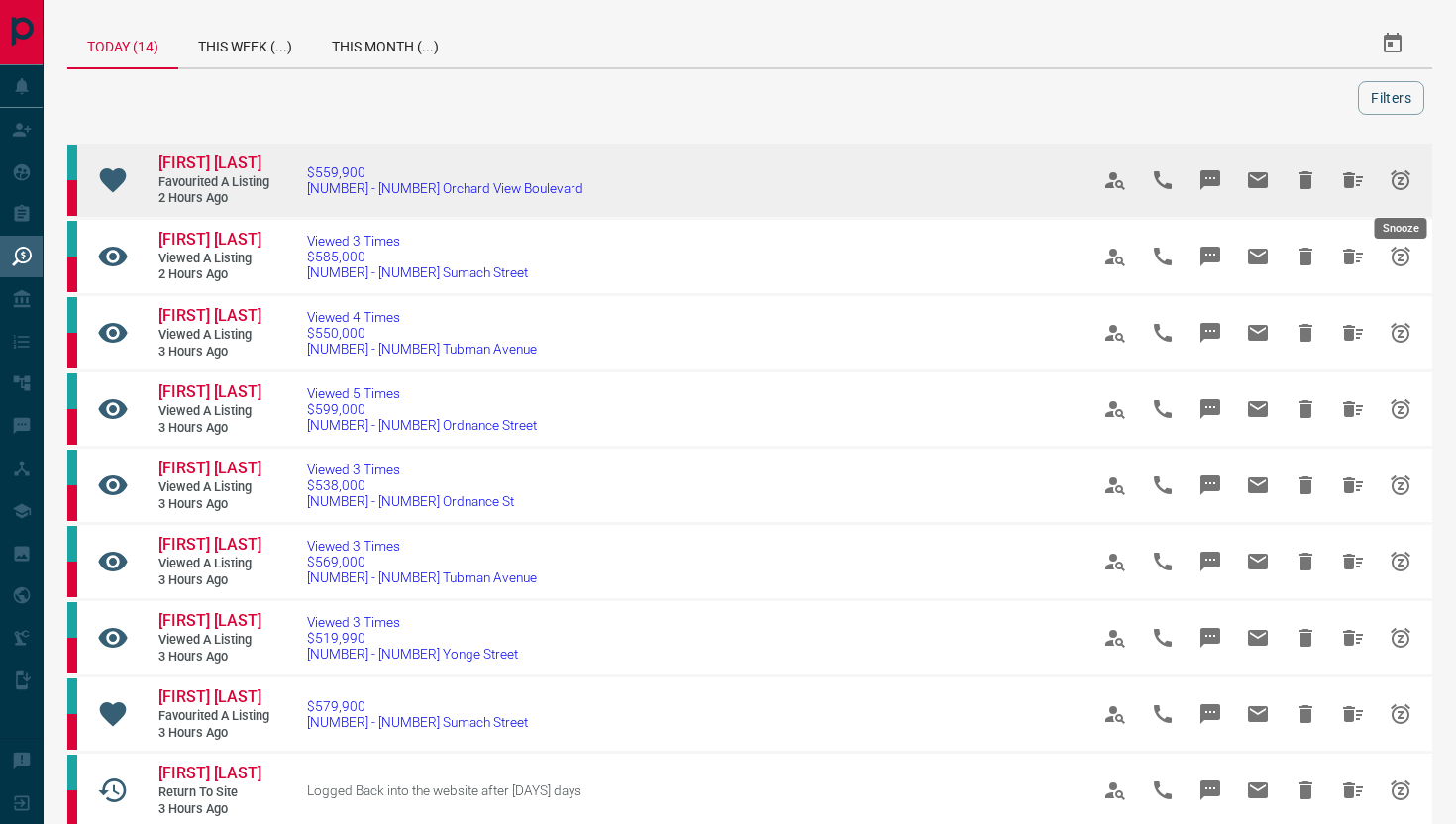 click 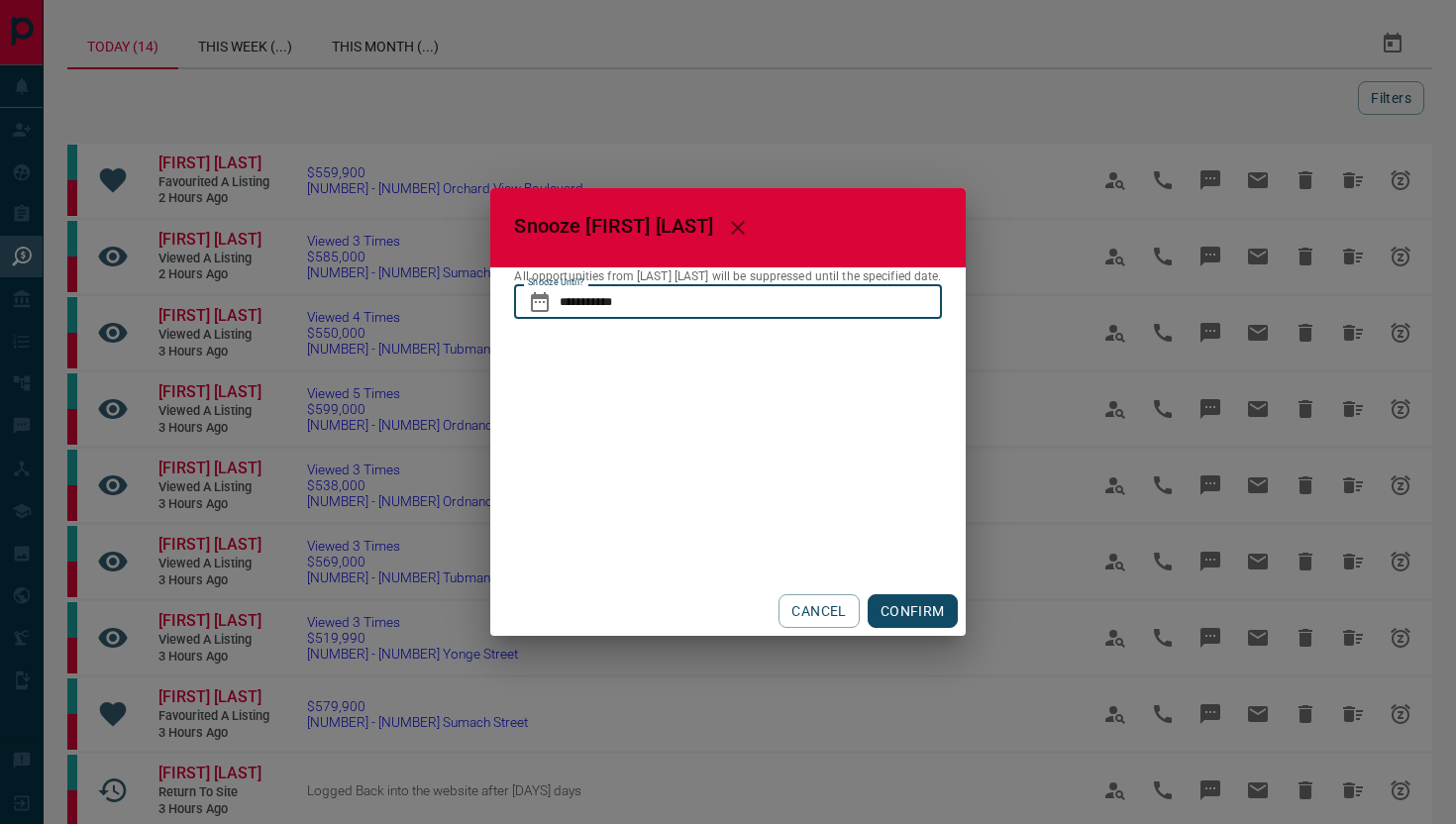 click on "**********" at bounding box center [750, 302] 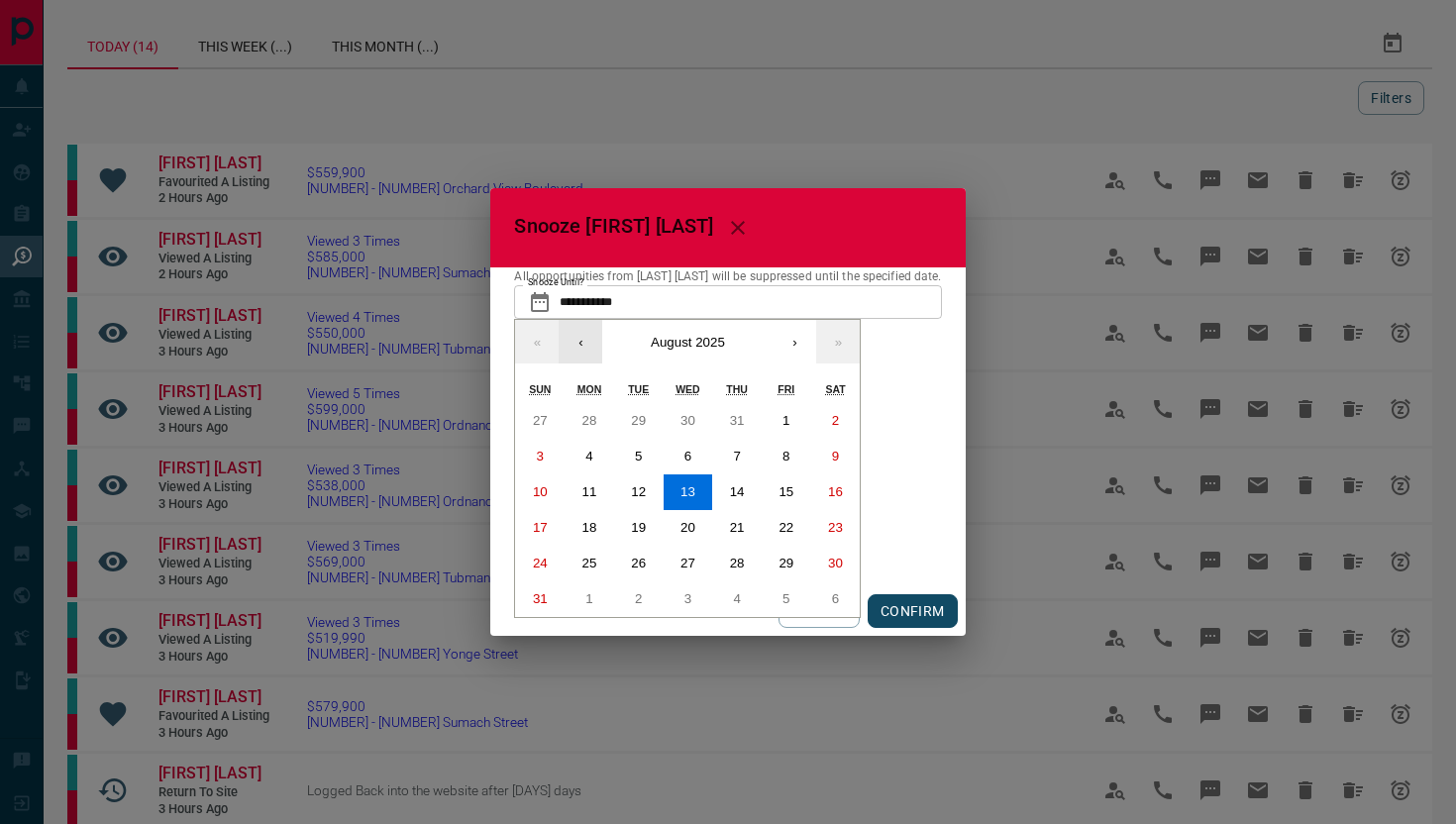 click on "‹" at bounding box center [580, 342] 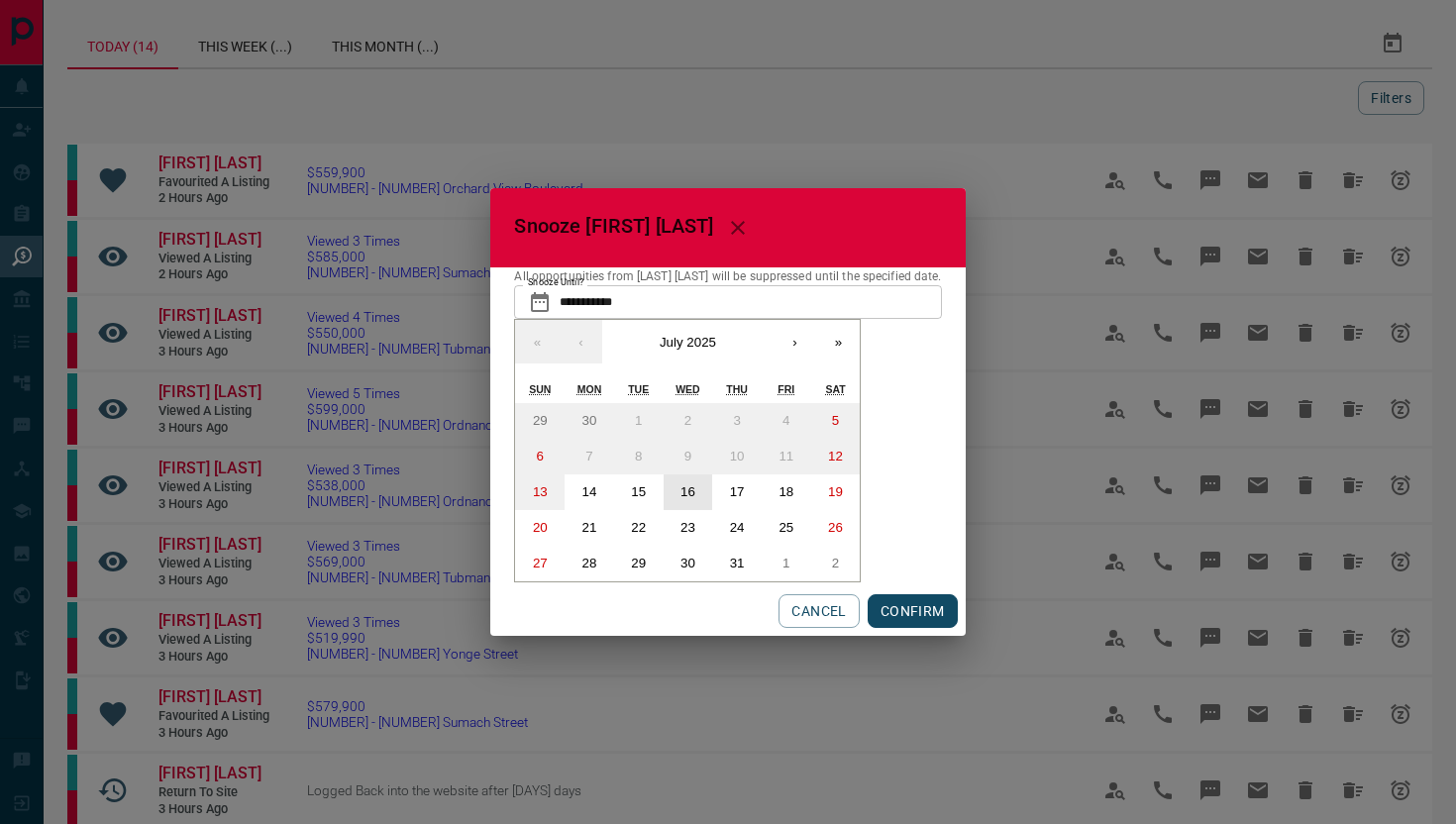 click on "16" at bounding box center (688, 492) 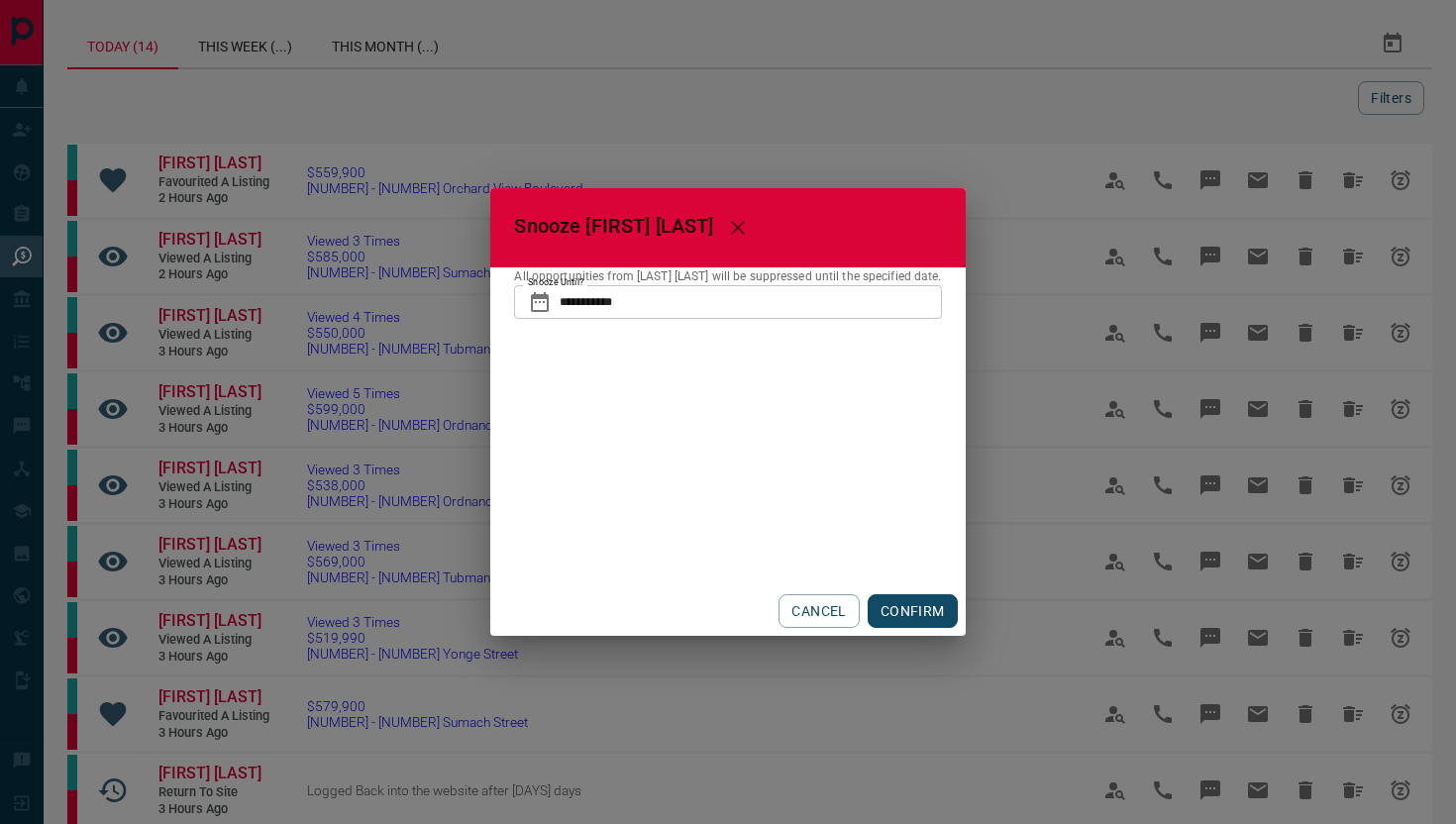 click on "CONFIRM" at bounding box center (912, 611) 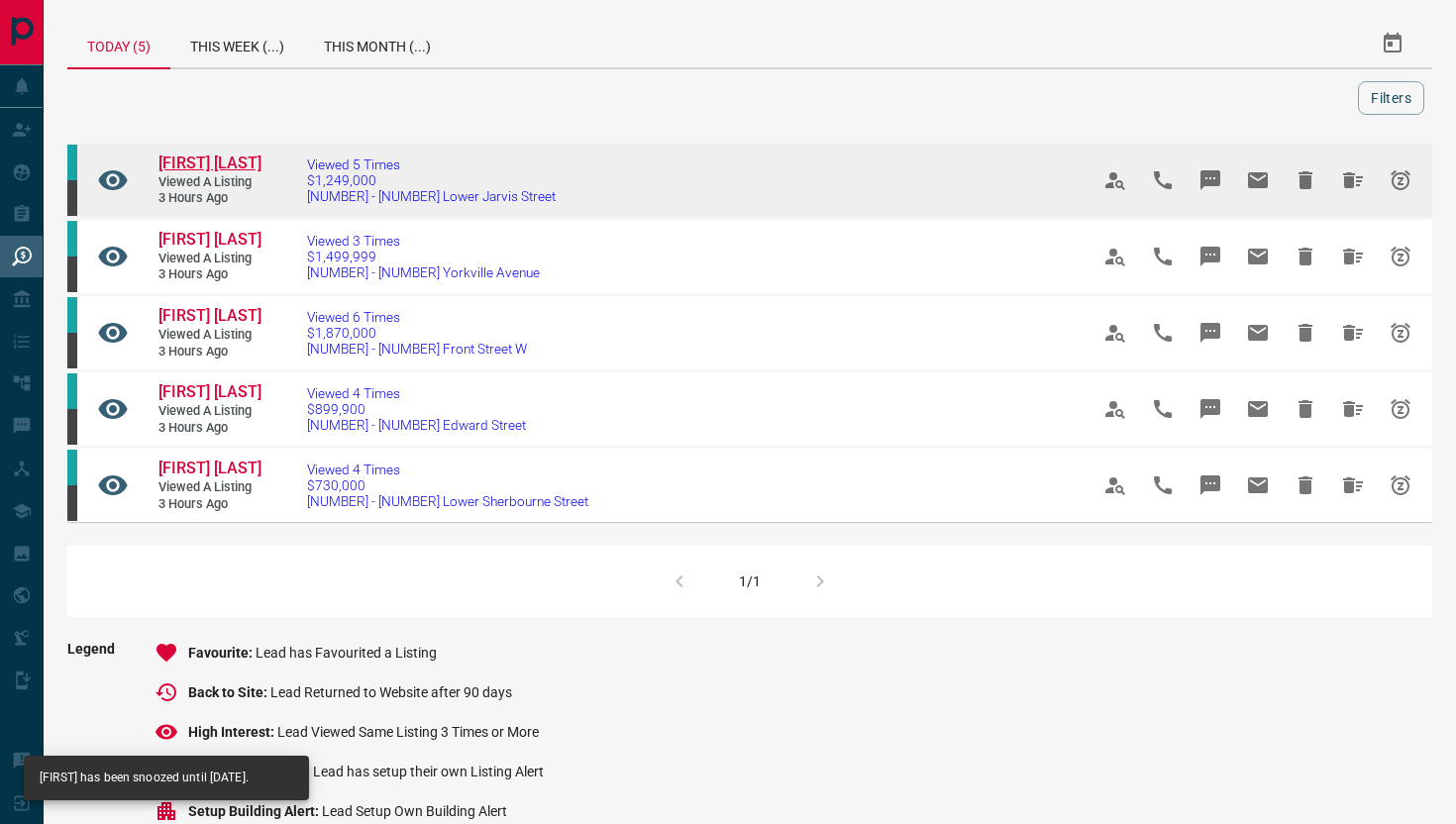 click on "[FIRST] [LAST]" at bounding box center [210, 162] 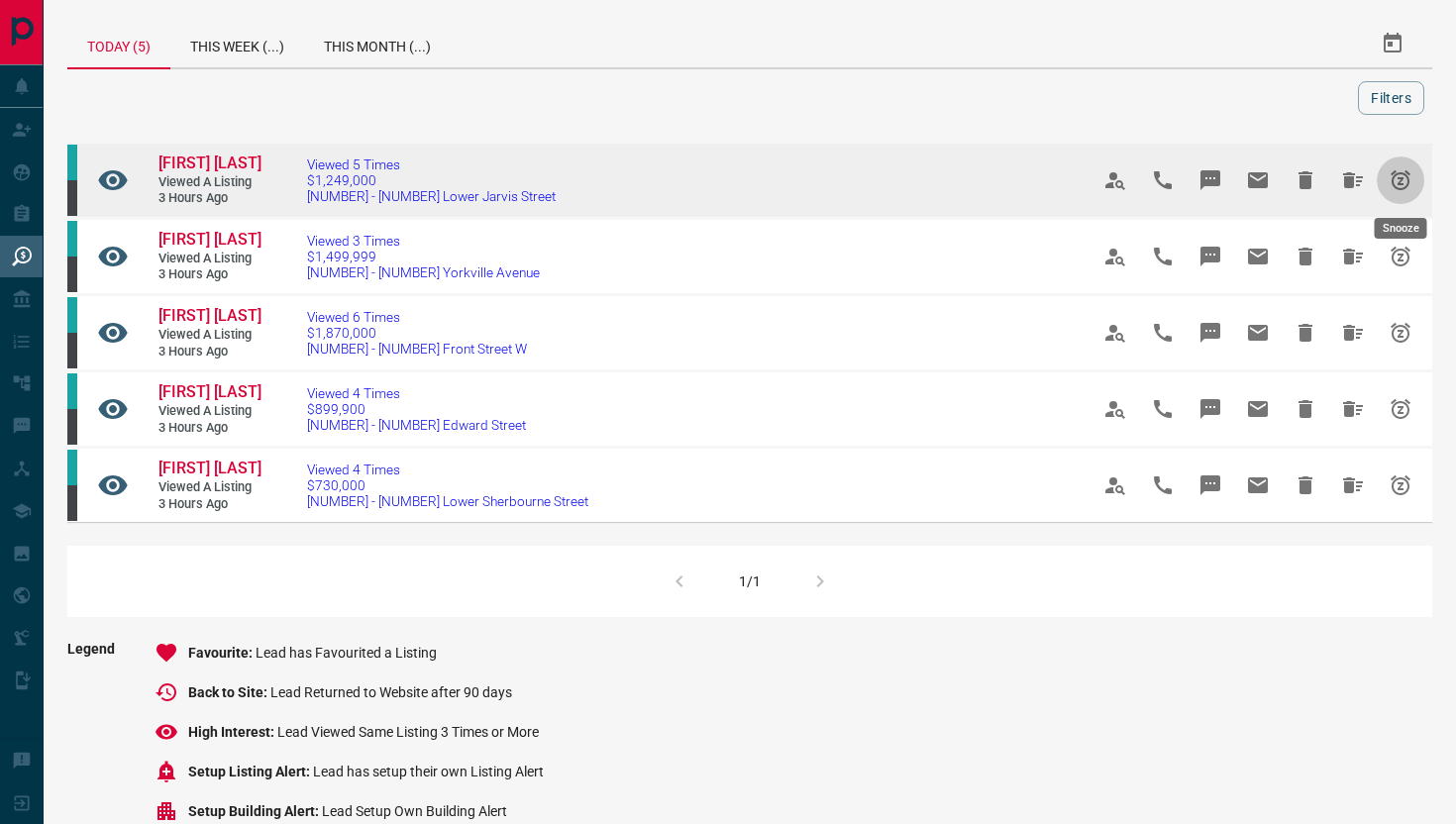 click 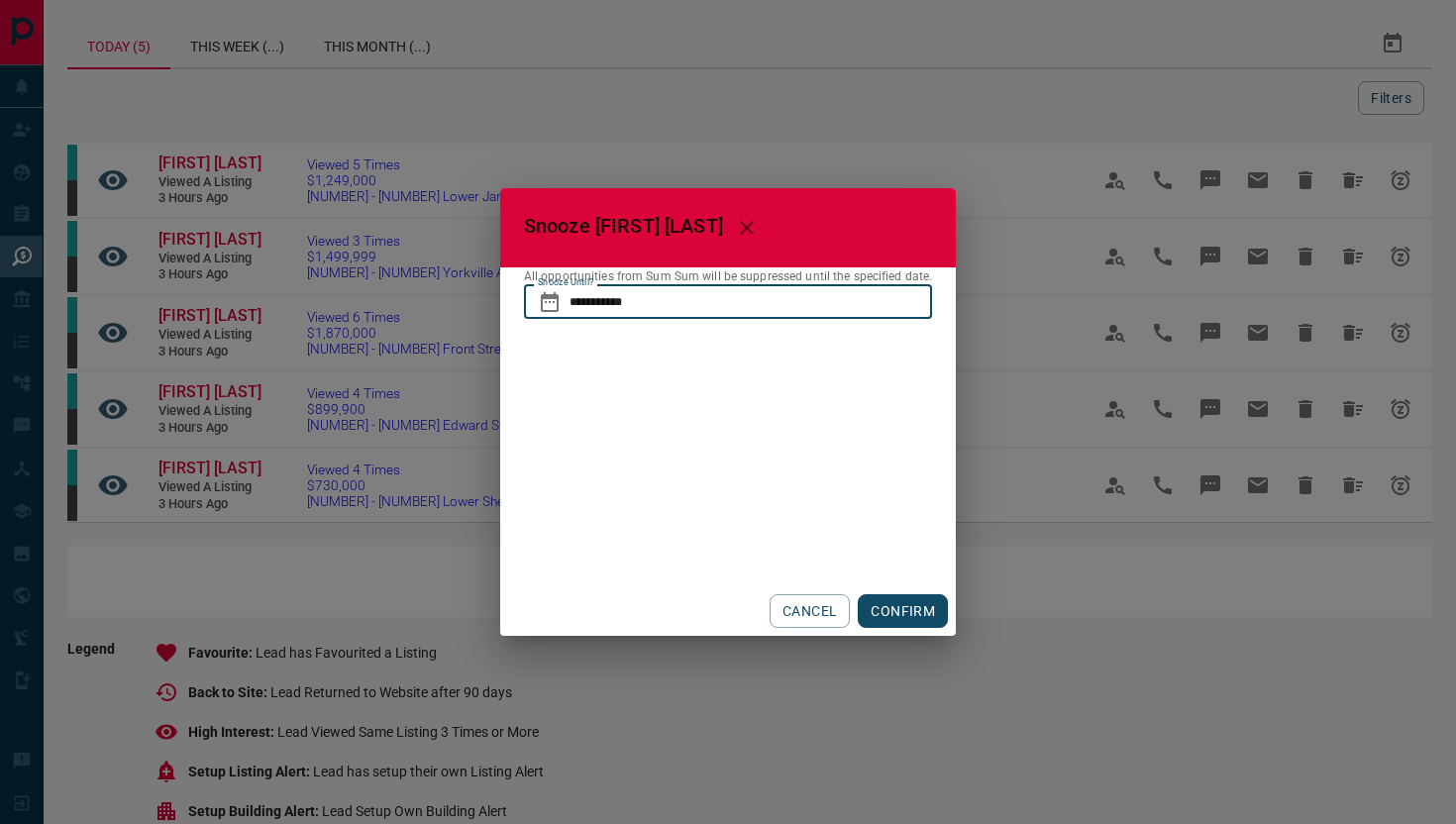 click on "**********" at bounding box center [751, 302] 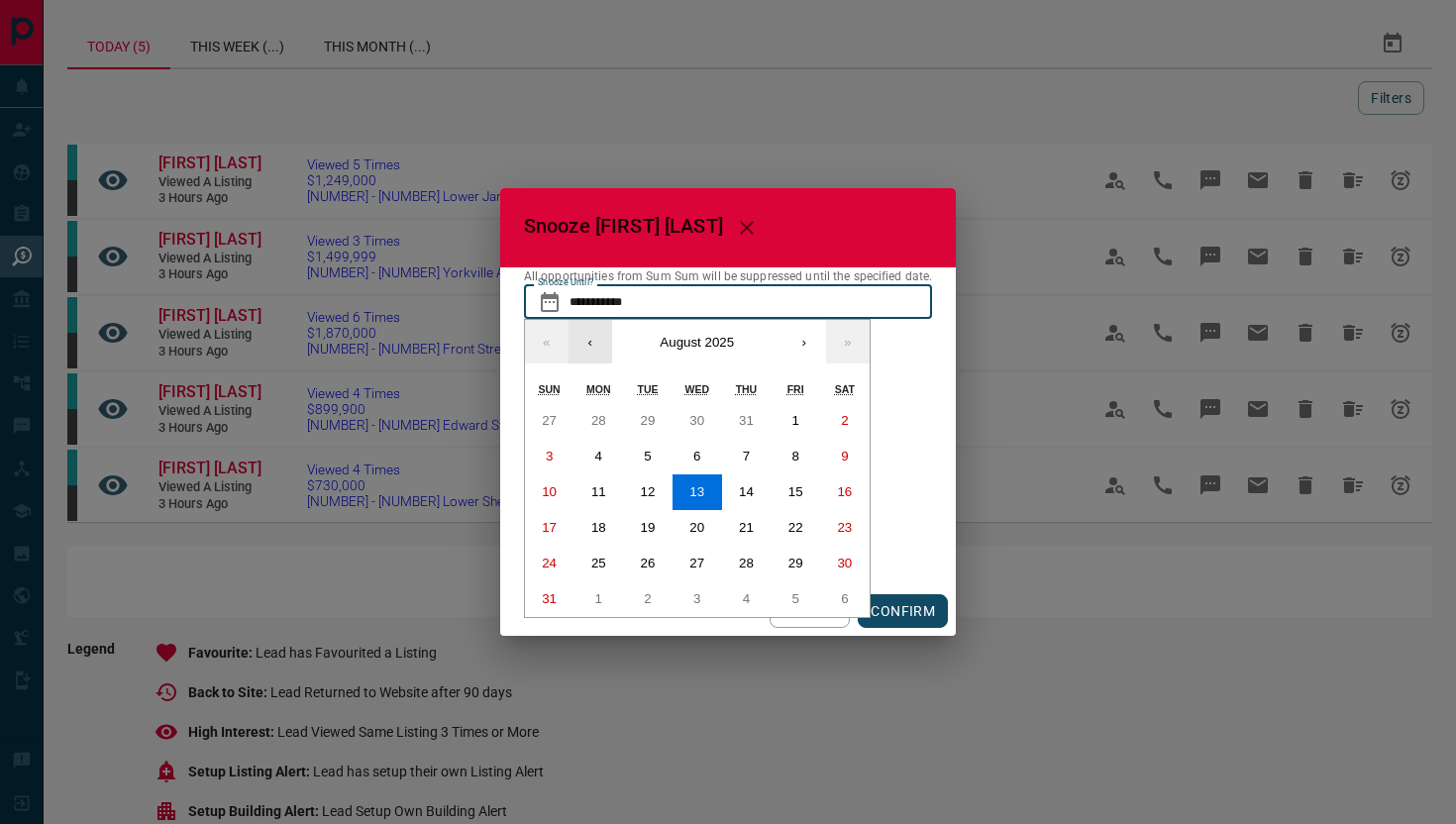 click on "‹" at bounding box center [590, 342] 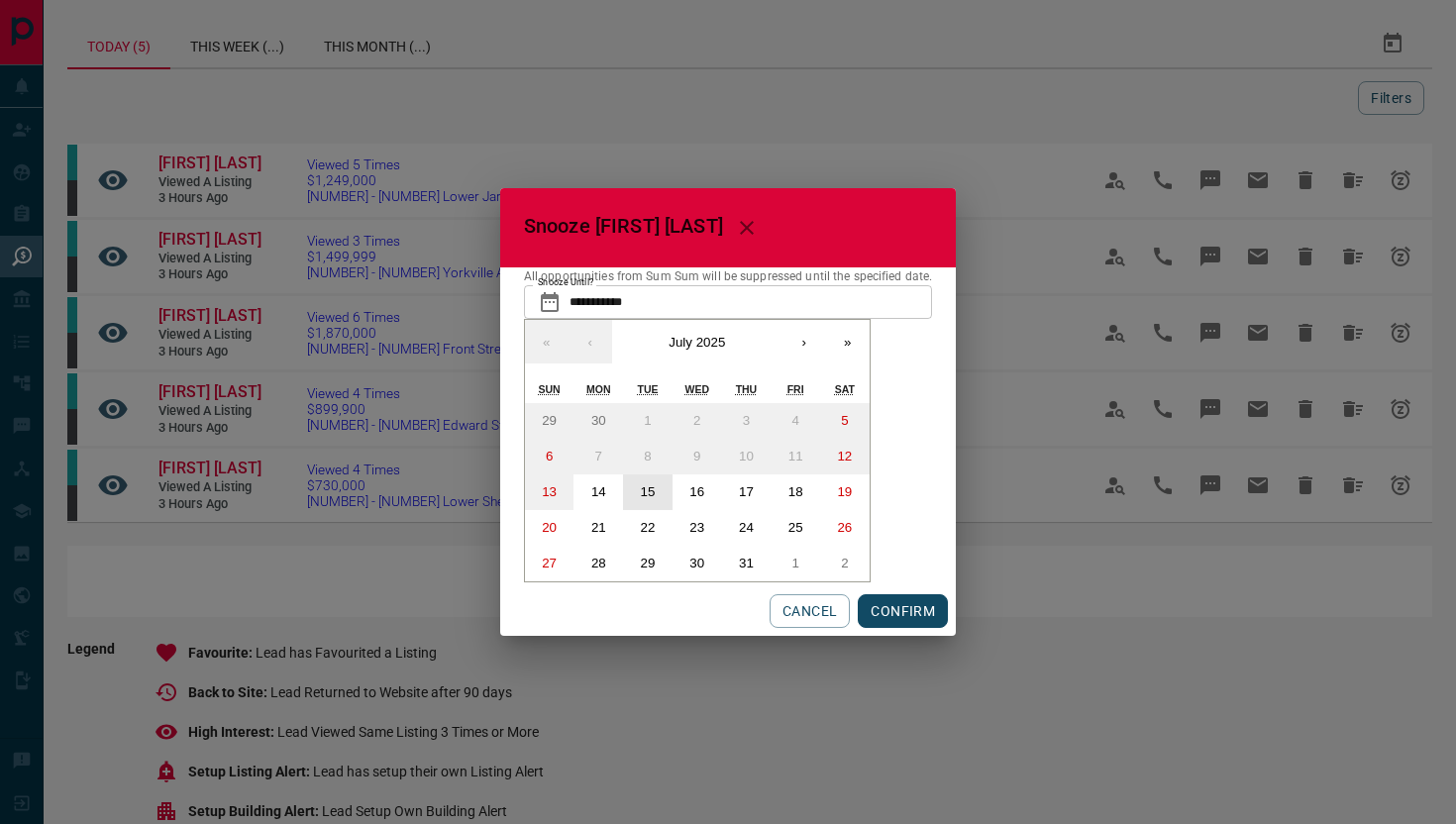 click on "15" at bounding box center (648, 492) 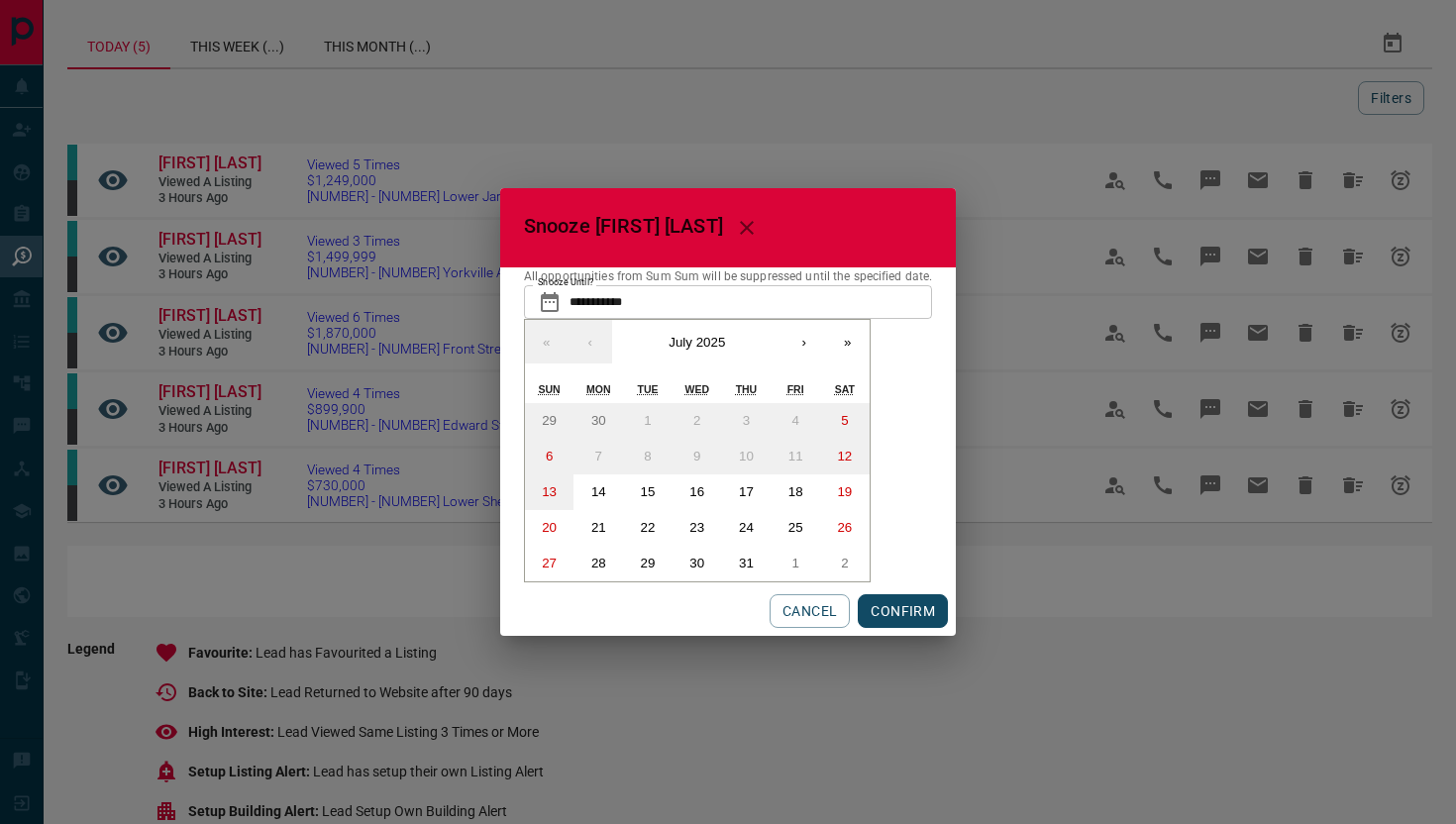 type on "**********" 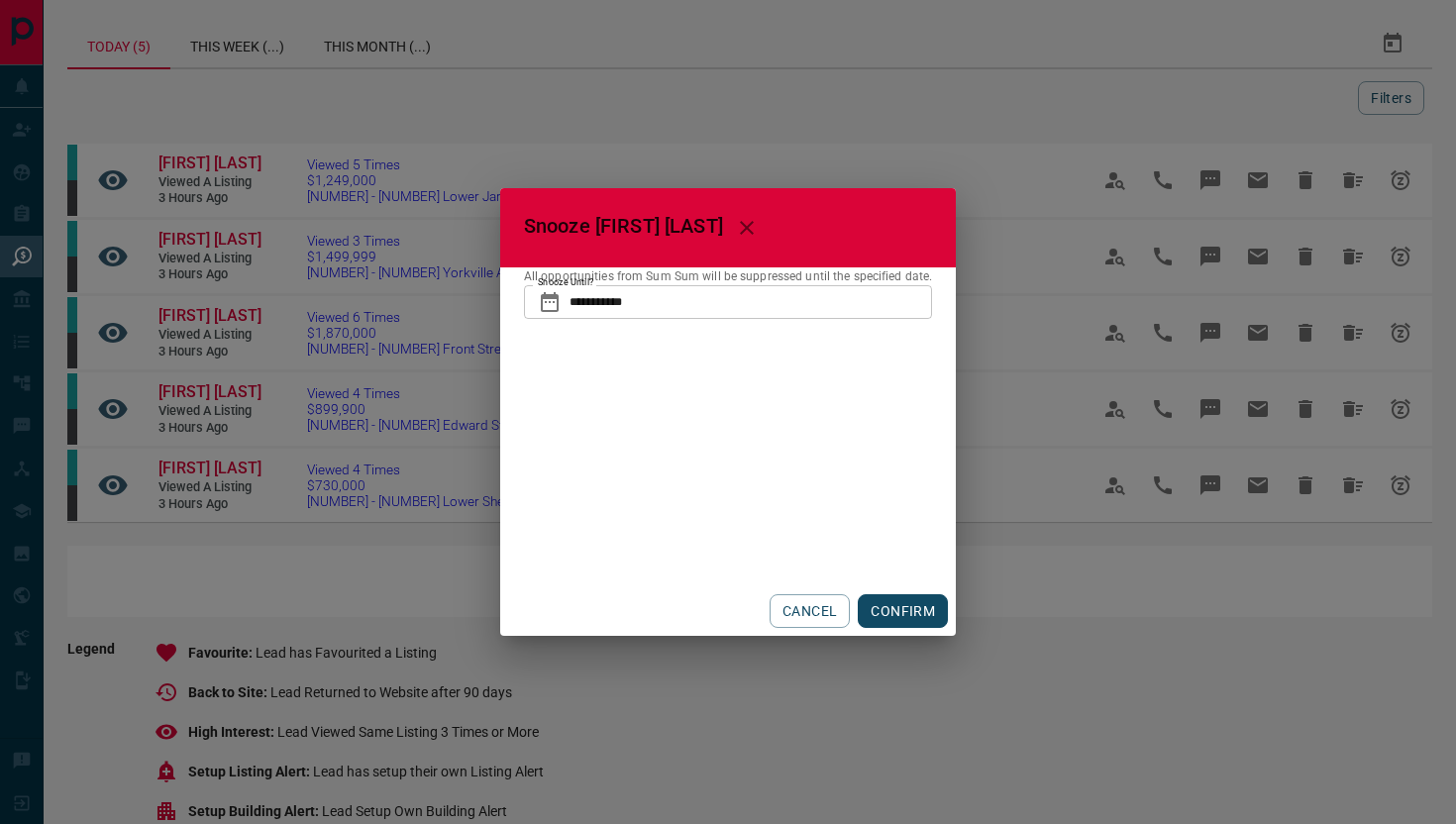 click on "CANCEL CONFIRM" at bounding box center (728, 611) 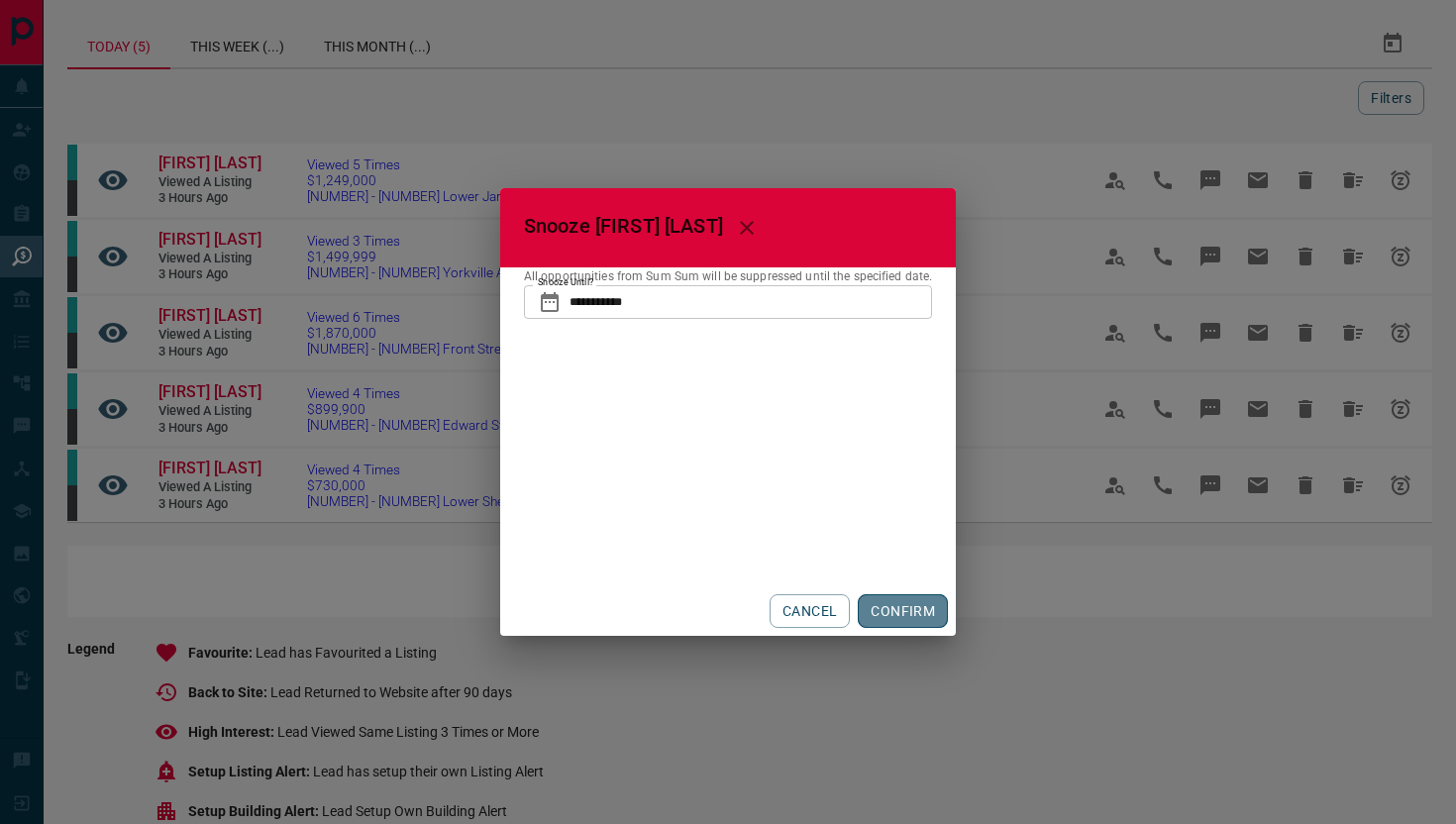 click on "CONFIRM" at bounding box center [902, 611] 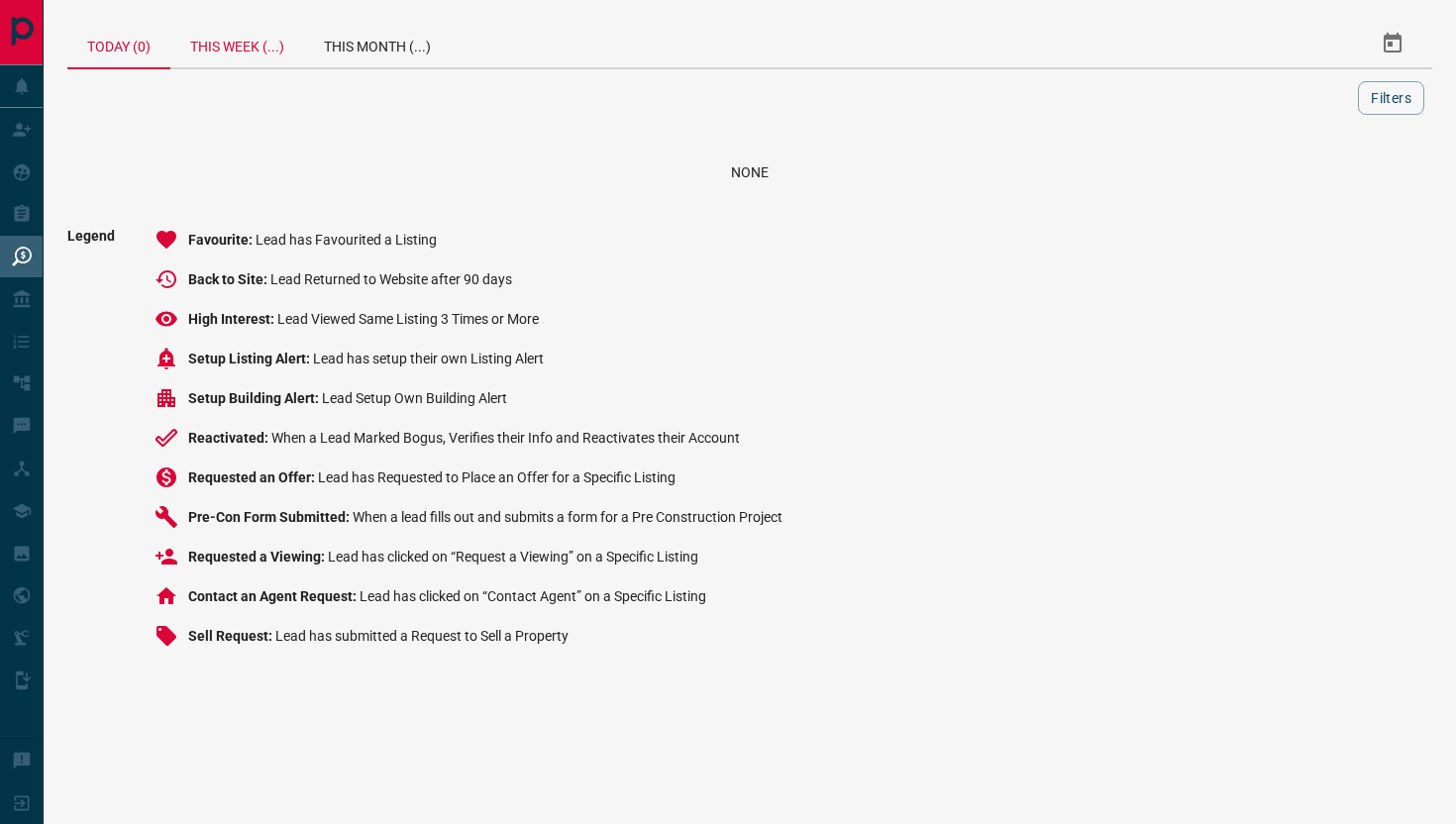 click on "This Week (...)" at bounding box center [237, 44] 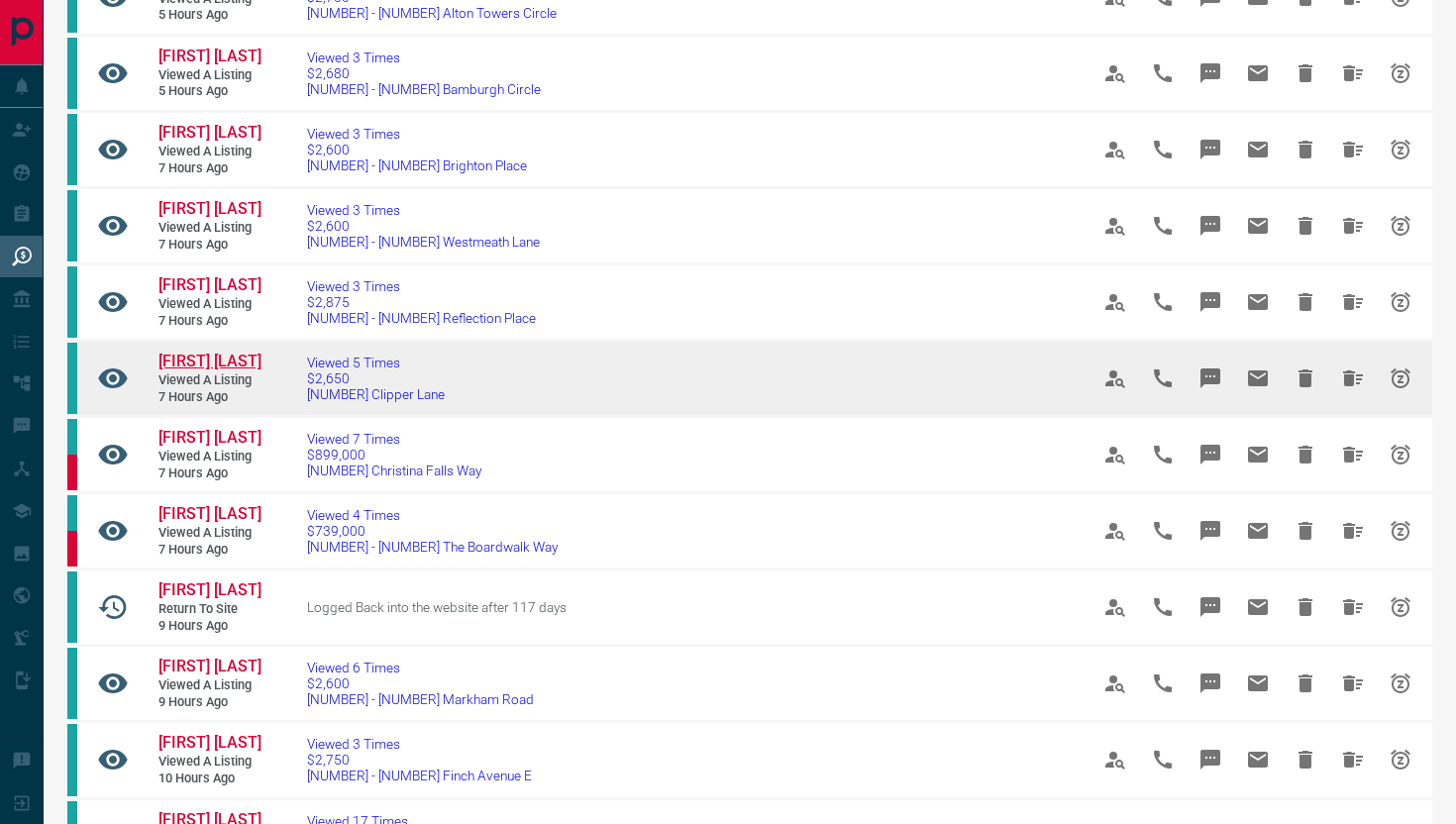 scroll, scrollTop: 217, scrollLeft: 0, axis: vertical 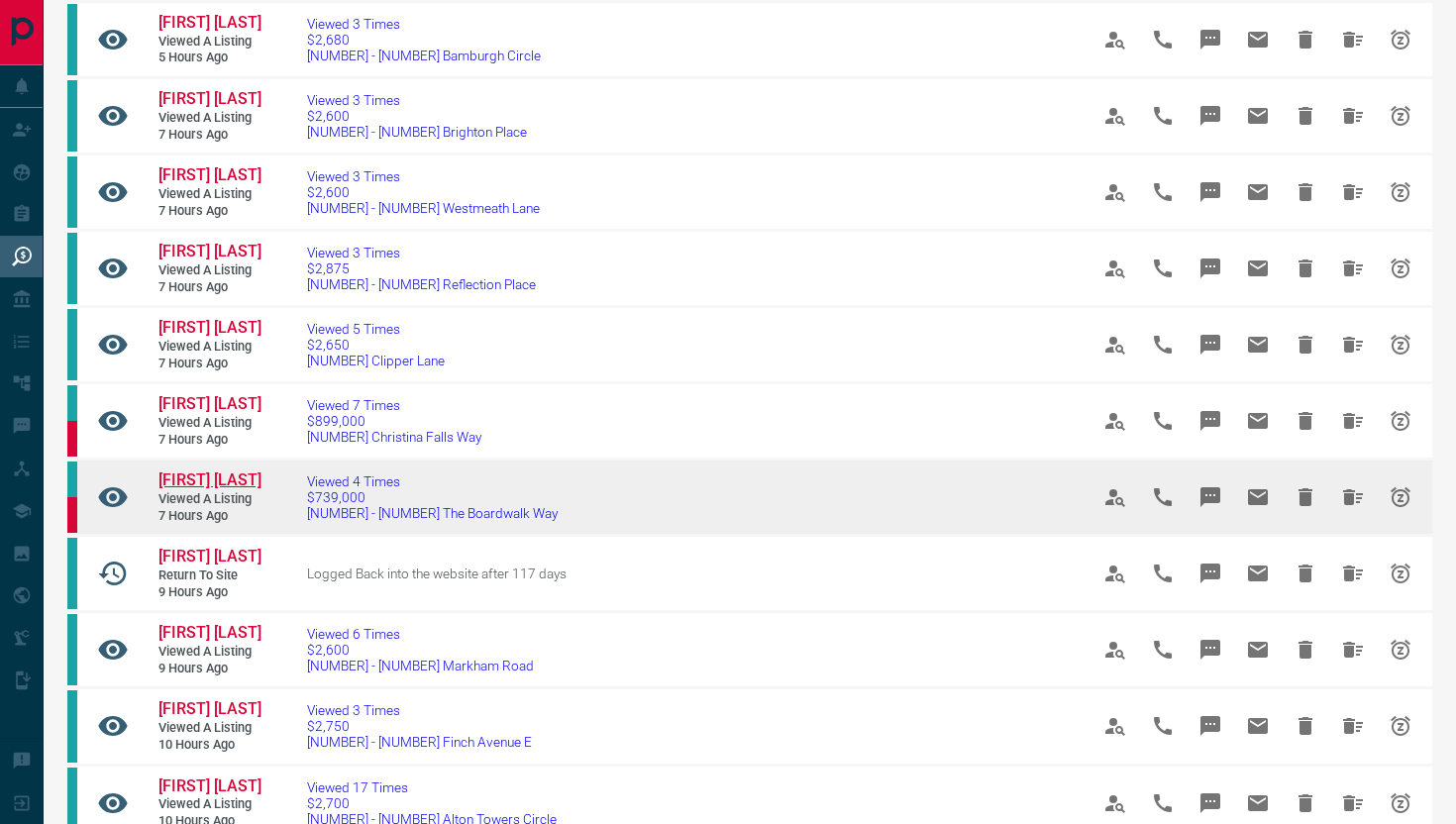click on "[FIRST] [LAST]" at bounding box center (210, 479) 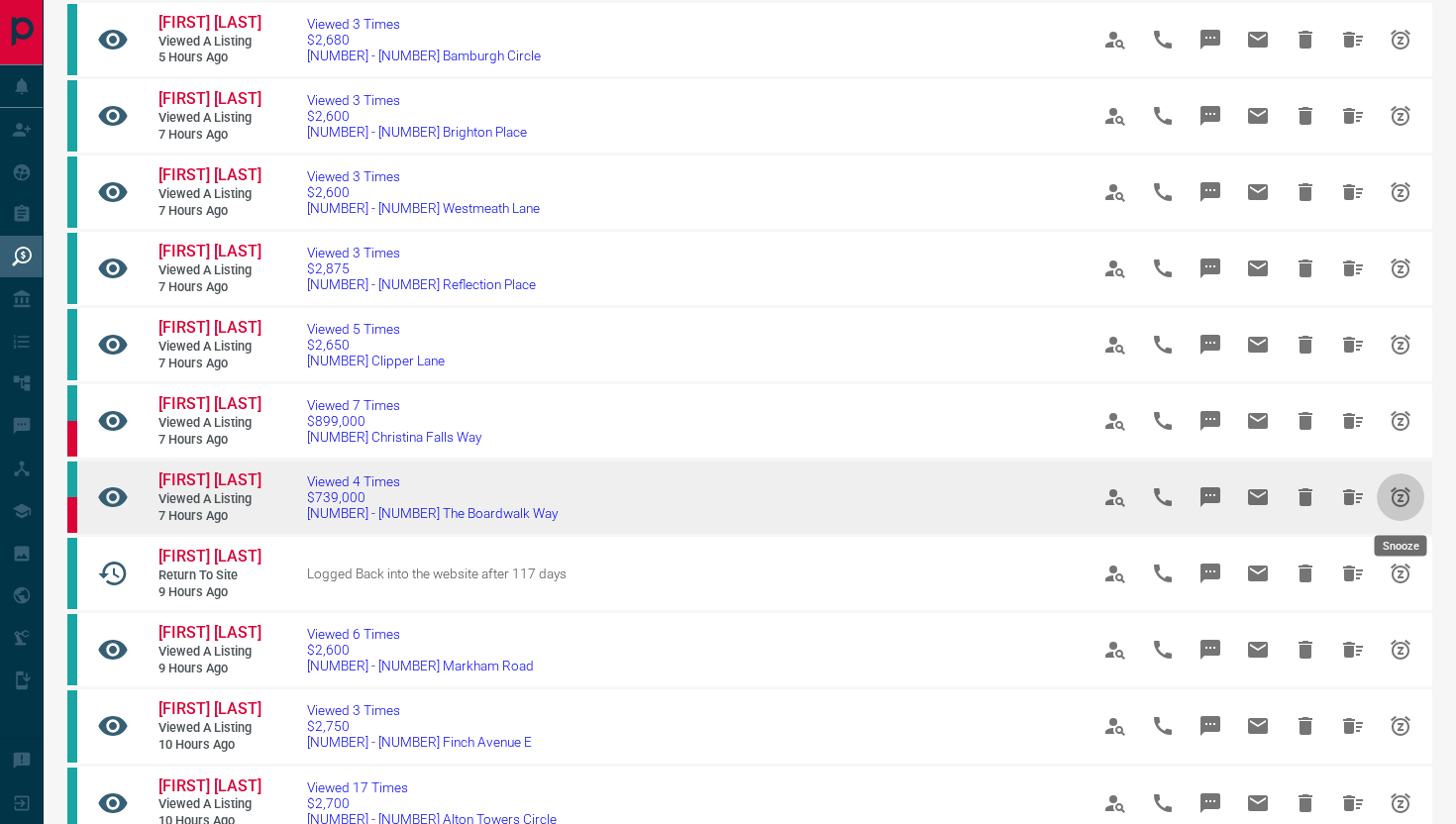 click 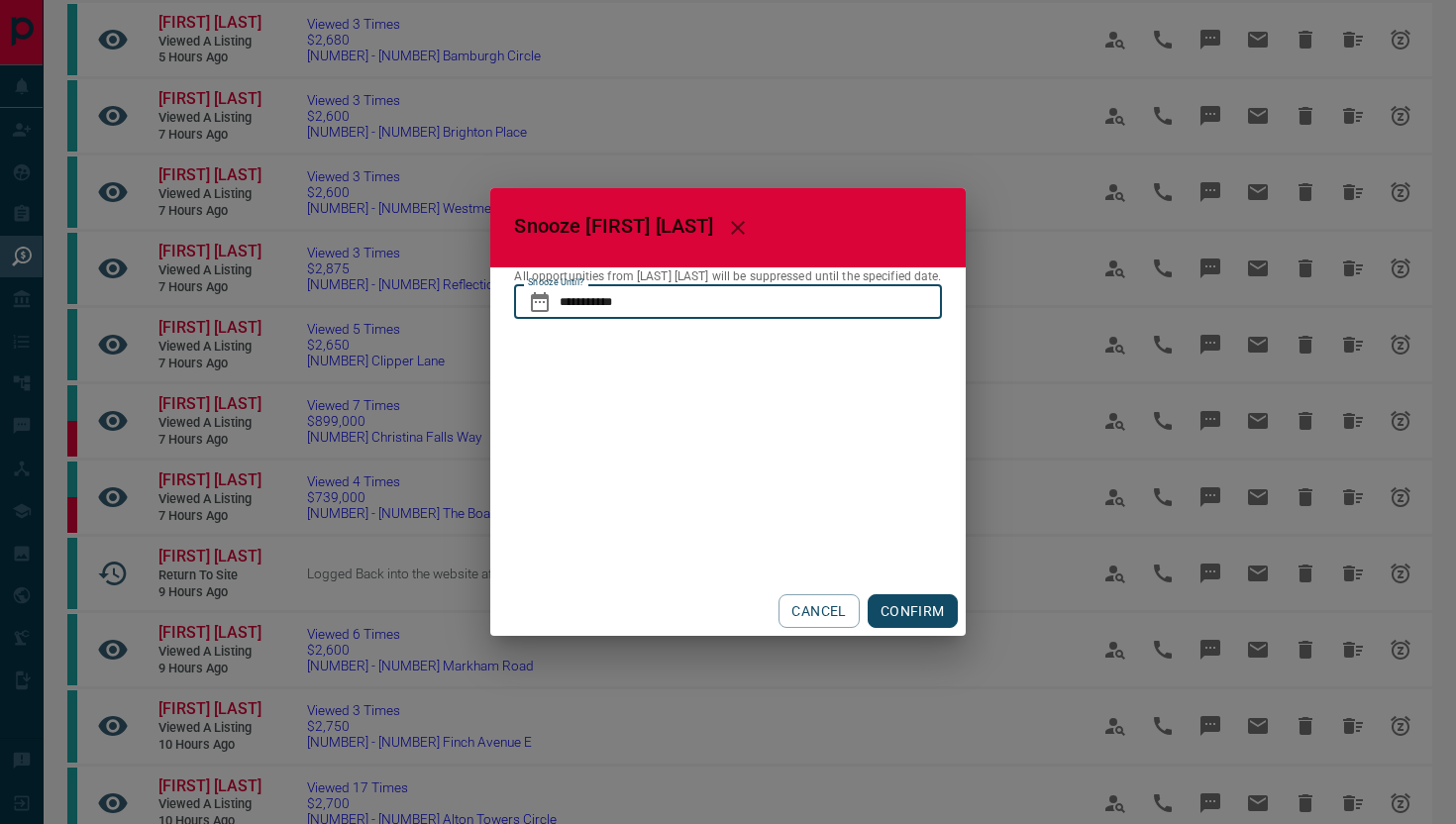 click on "**********" at bounding box center (750, 302) 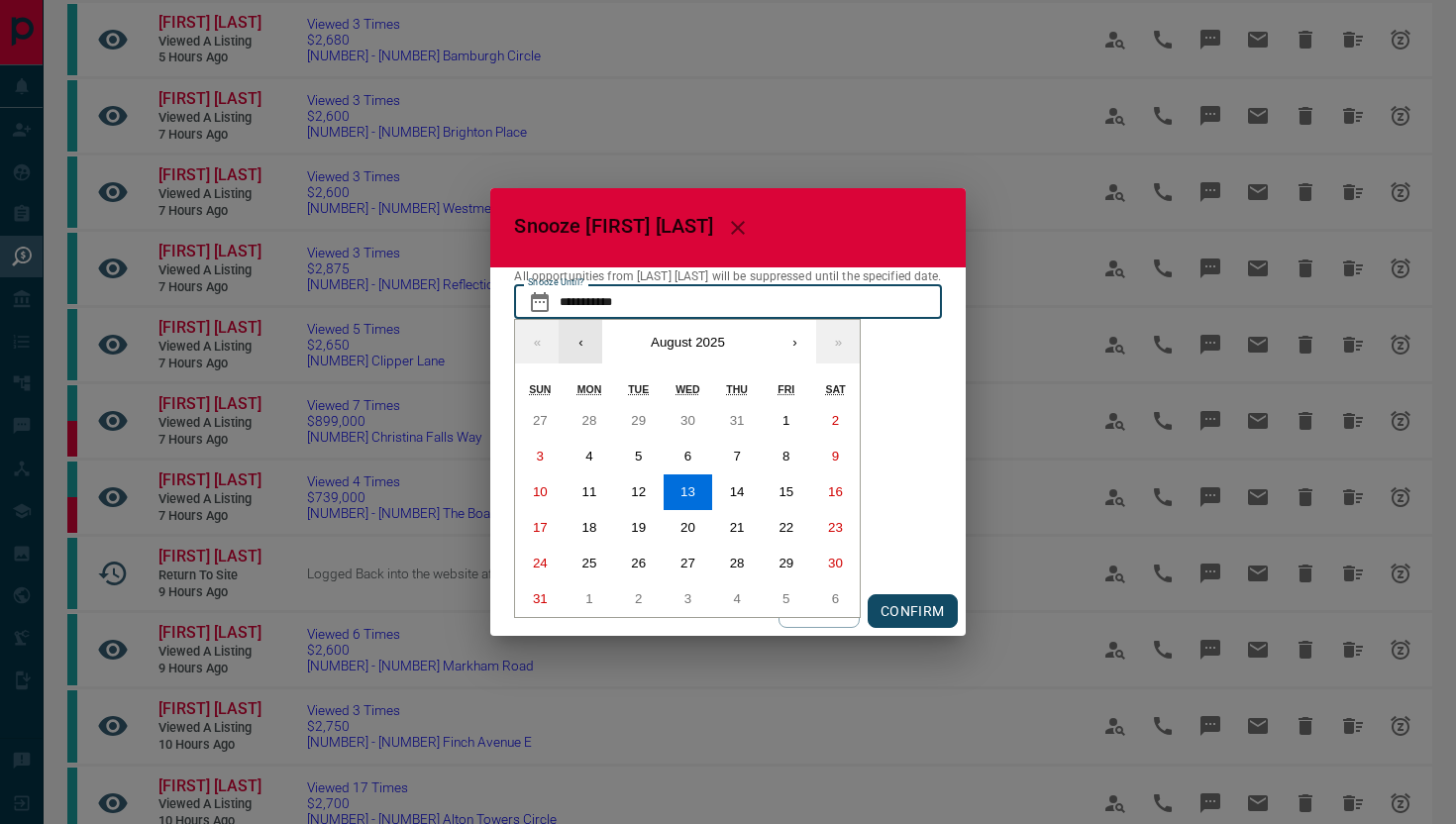 click on "‹" at bounding box center [580, 342] 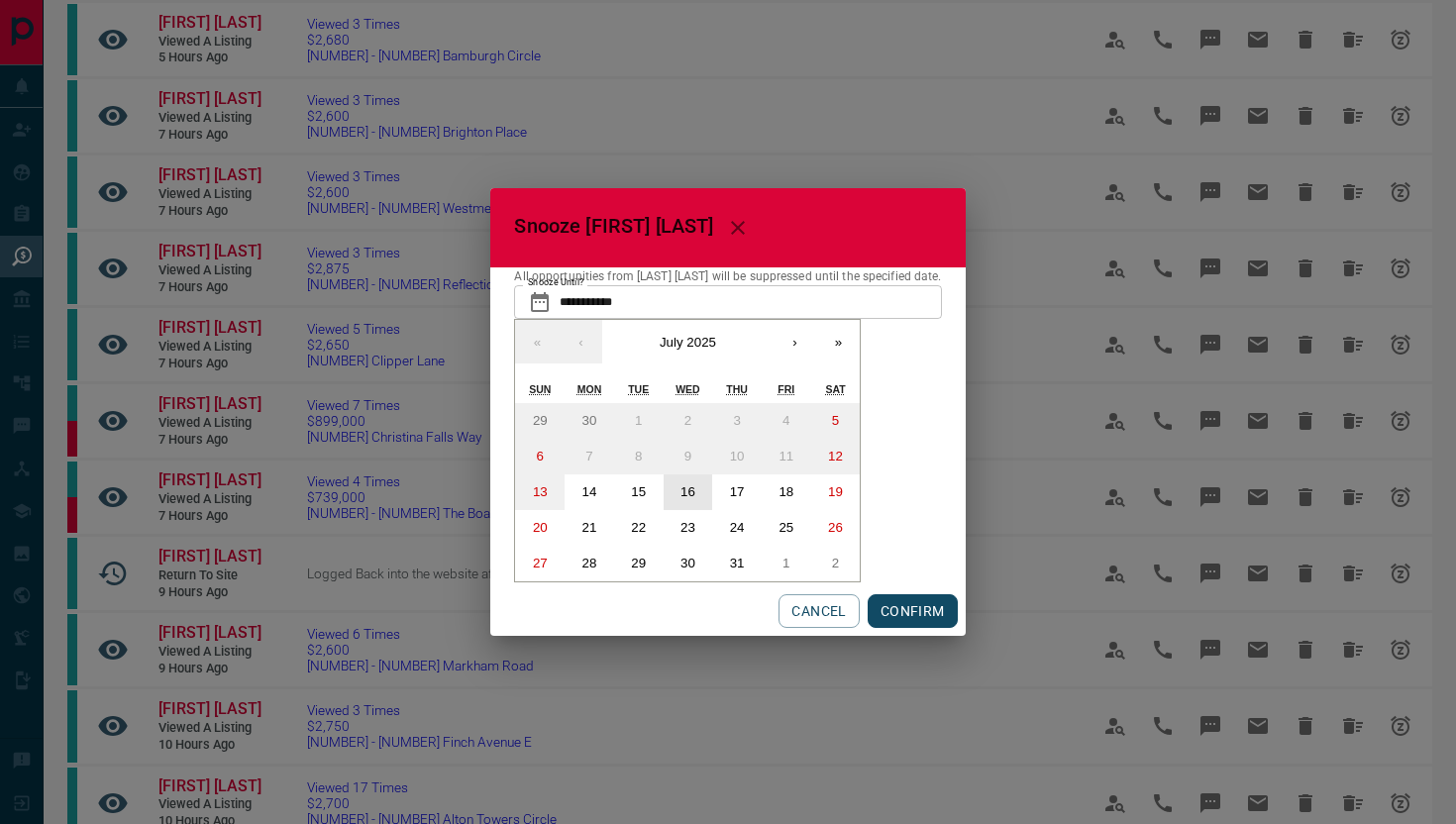 click on "16" at bounding box center (687, 491) 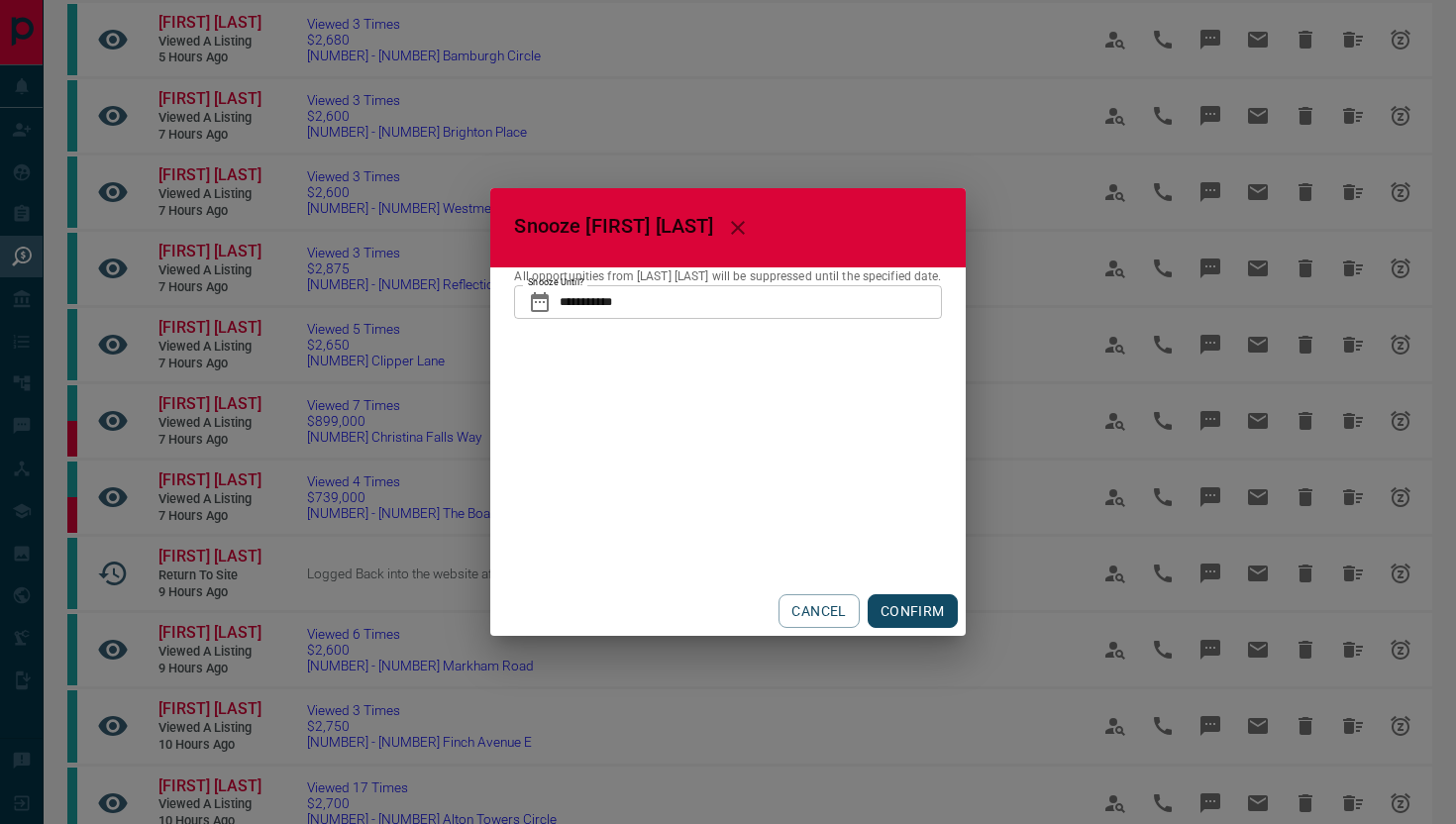 click on "CONFIRM" at bounding box center (912, 611) 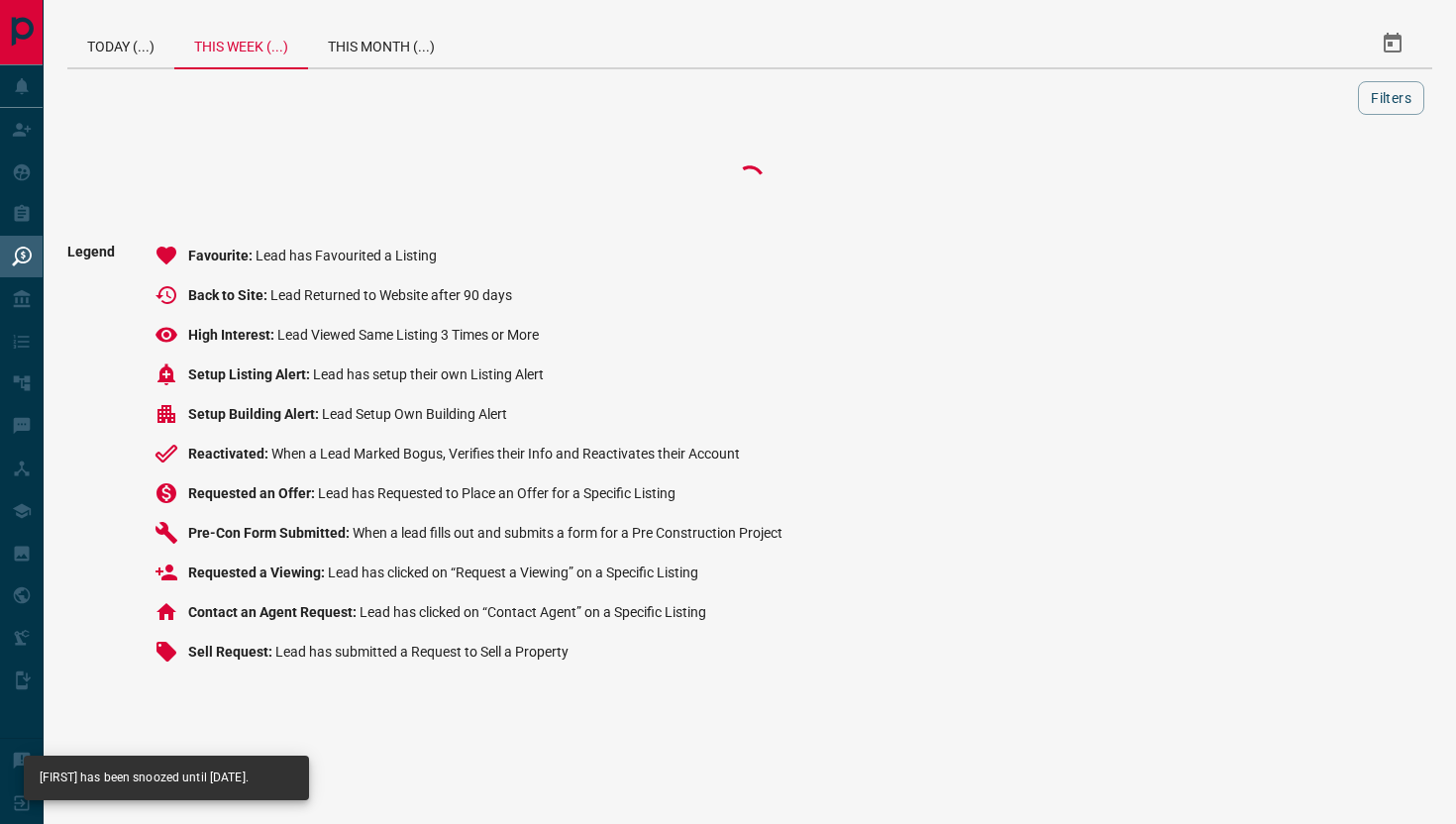 scroll, scrollTop: 0, scrollLeft: 0, axis: both 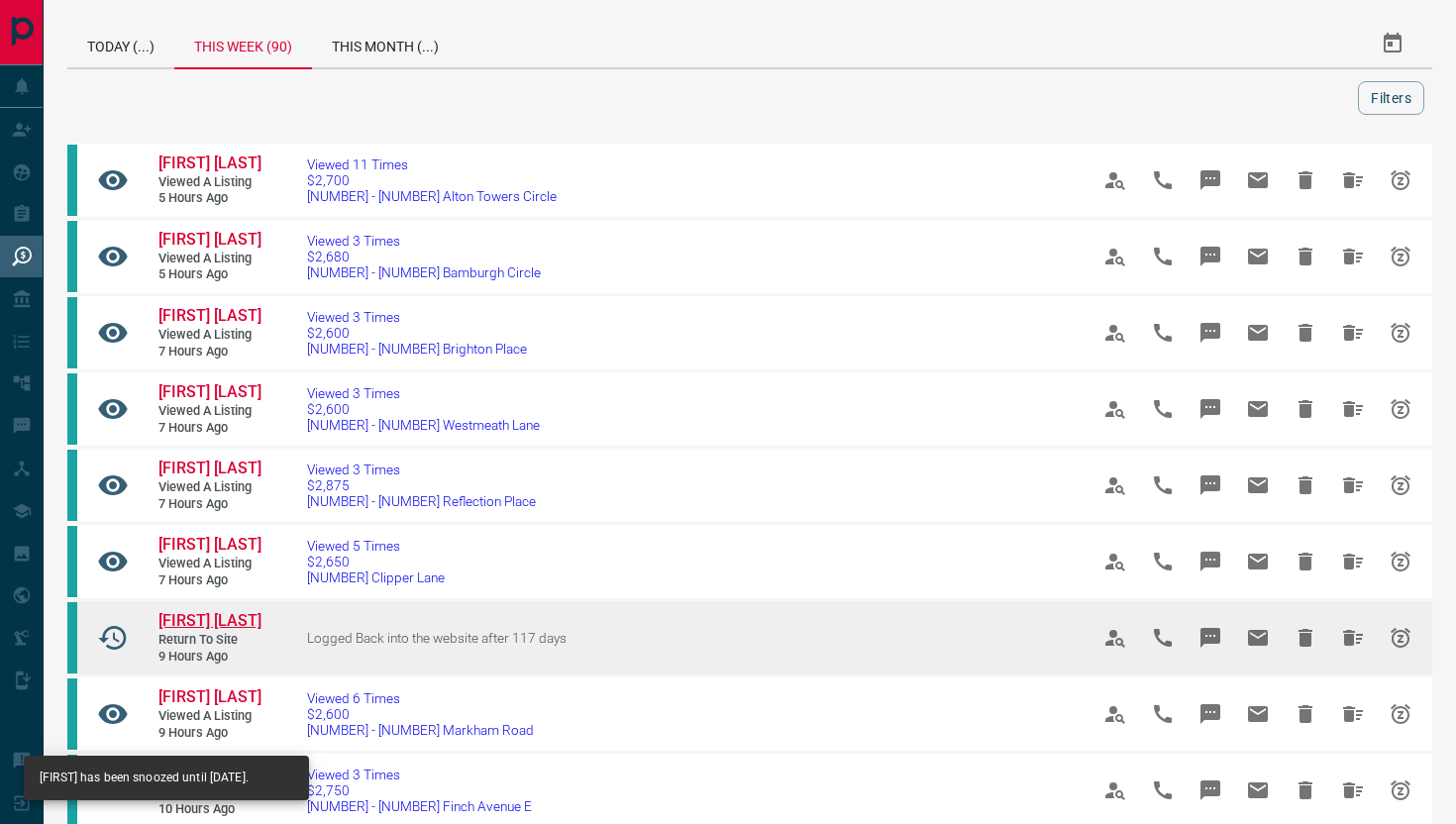 click on "[FIRST] [LAST]" at bounding box center [210, 620] 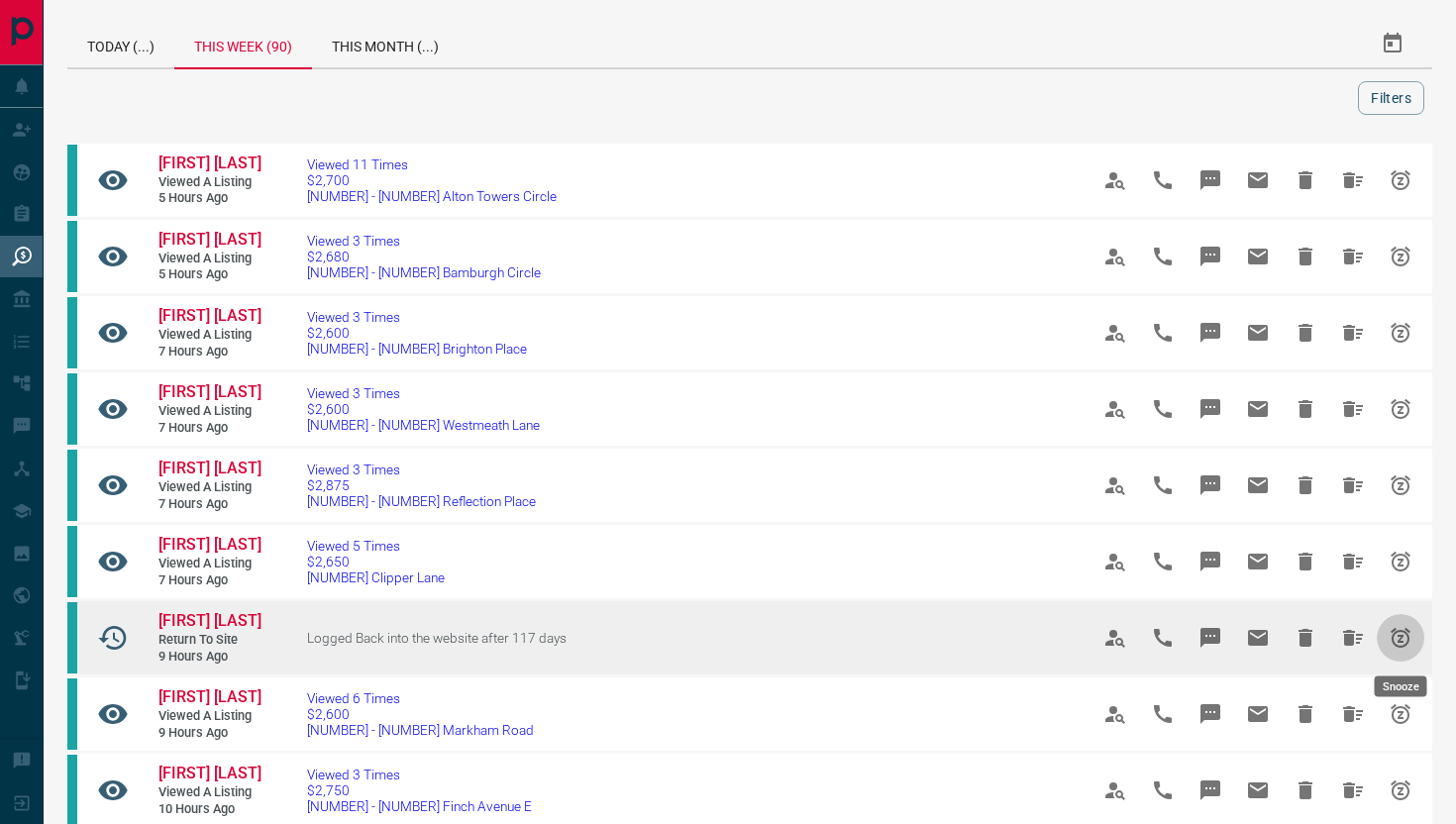click 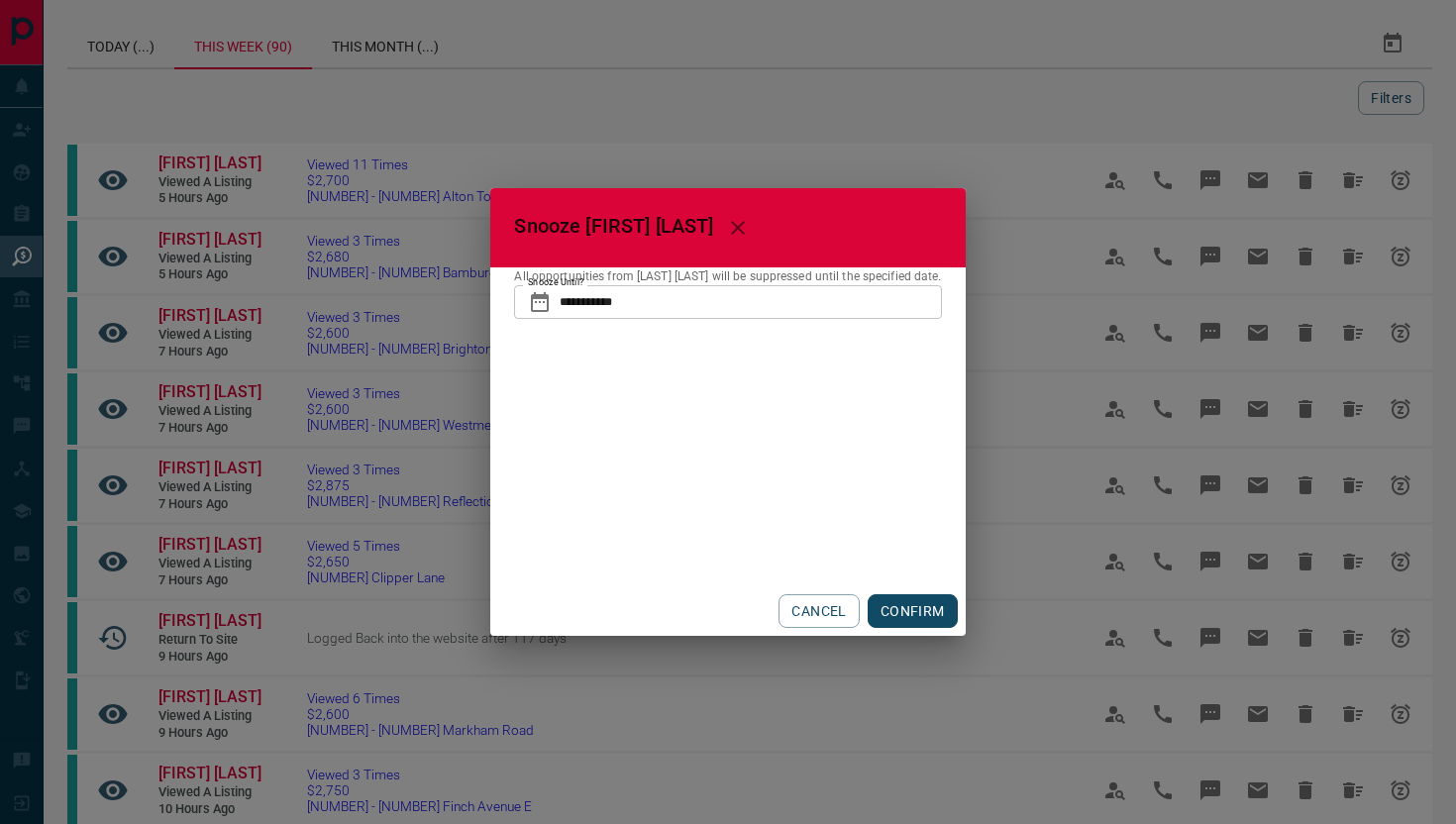click on "**********" at bounding box center (750, 302) 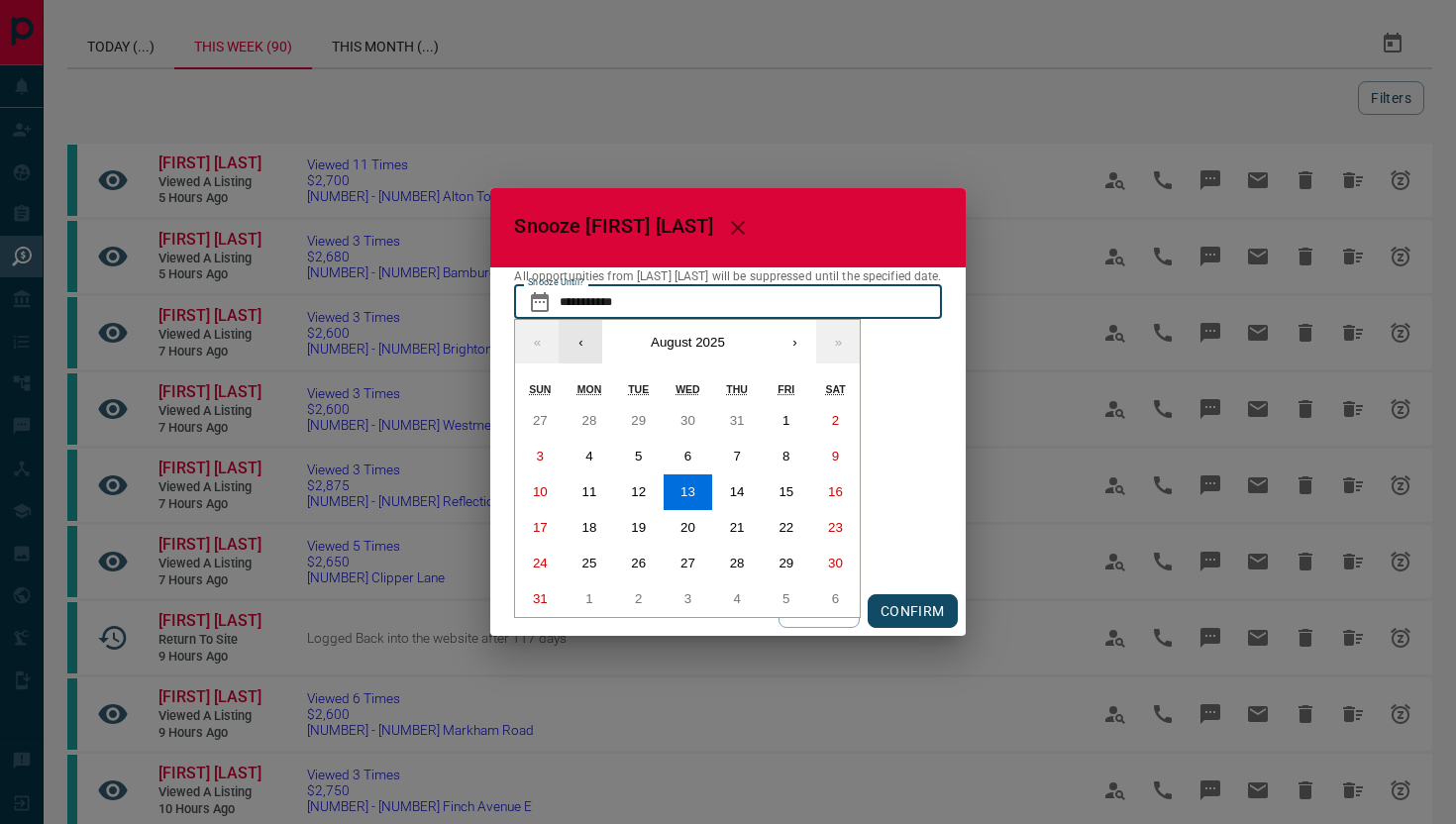 click on "‹" at bounding box center [580, 342] 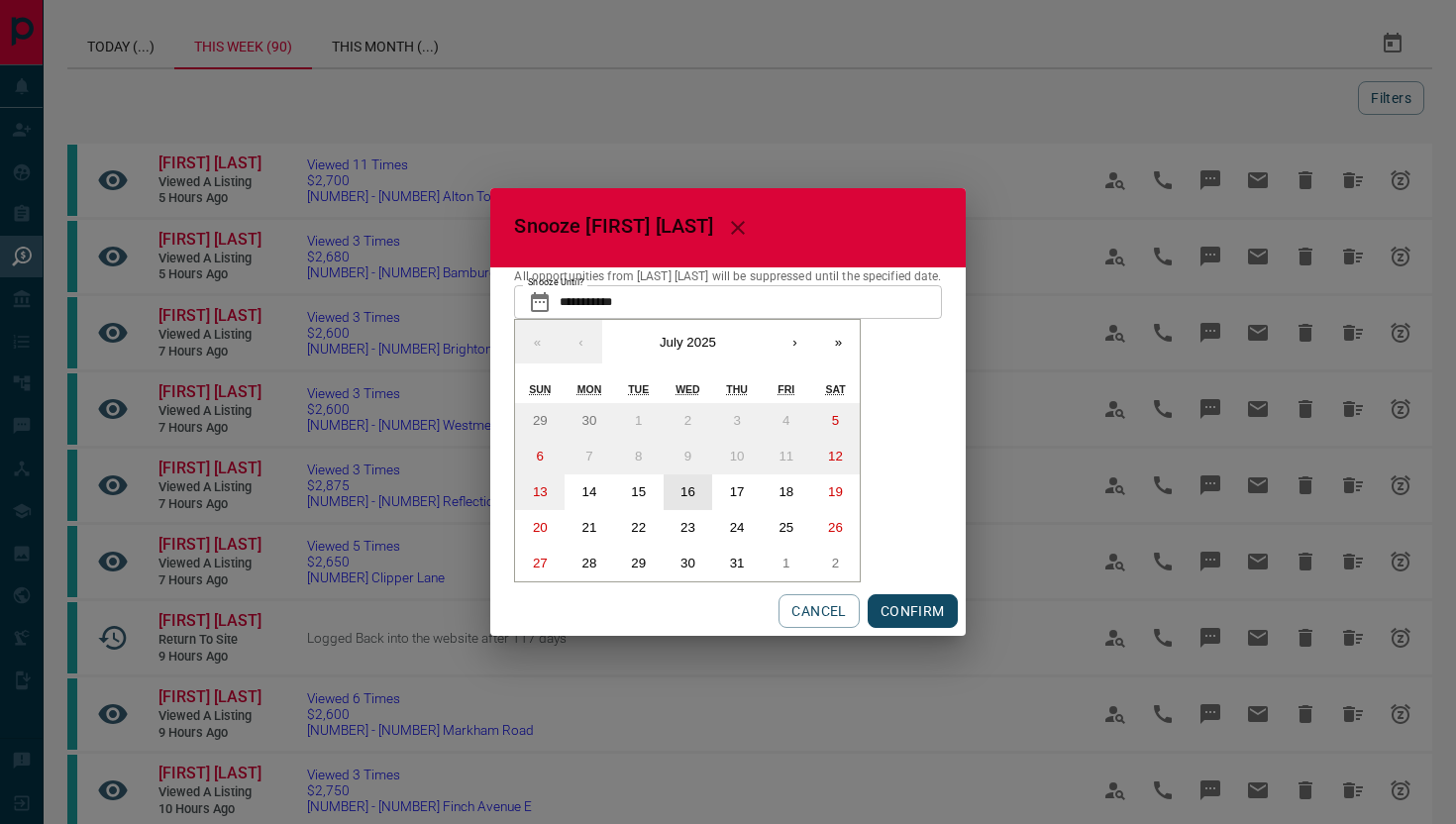 click on "16" at bounding box center (687, 491) 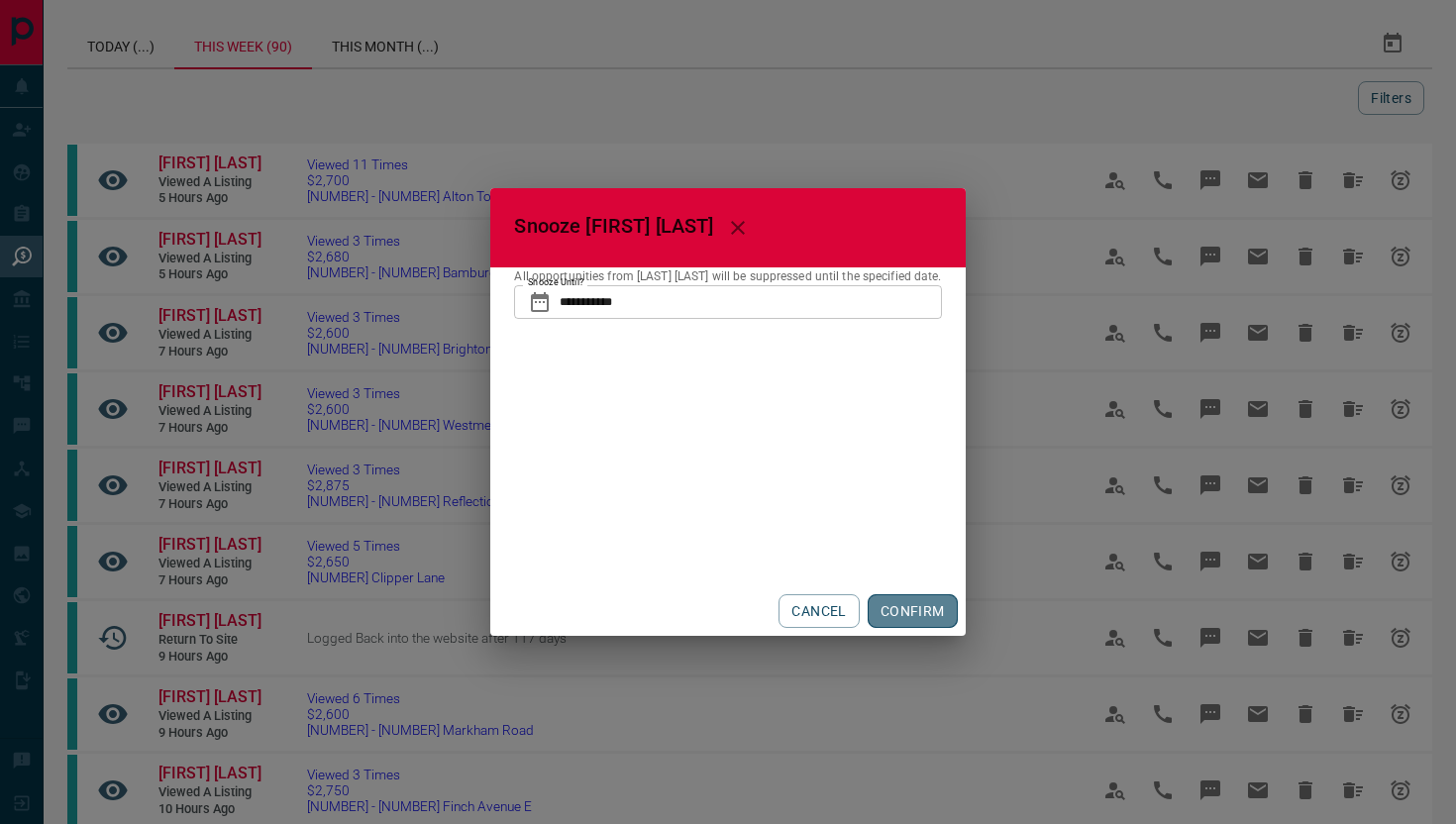 click on "CONFIRM" at bounding box center (912, 611) 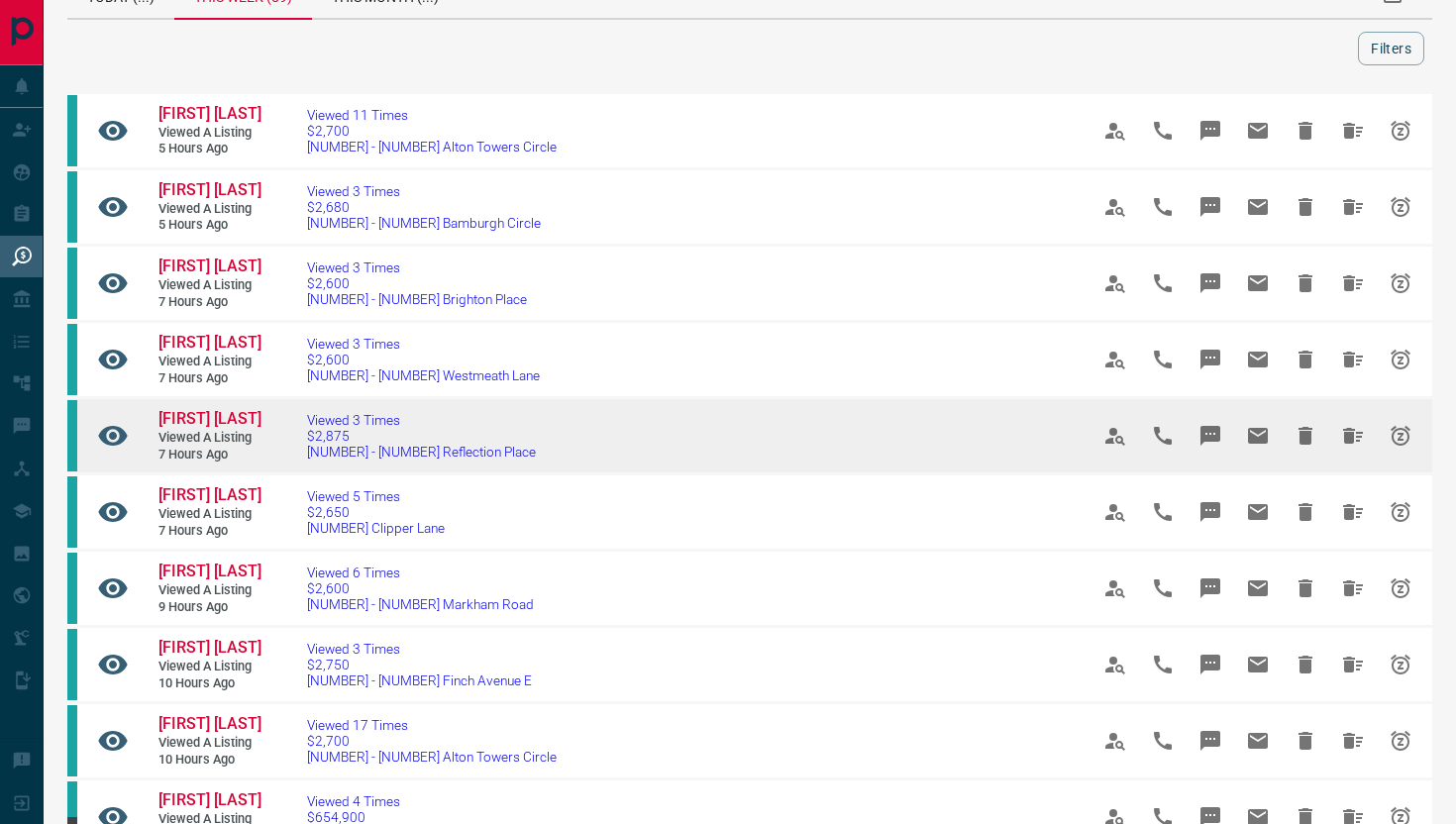 scroll, scrollTop: 51, scrollLeft: 0, axis: vertical 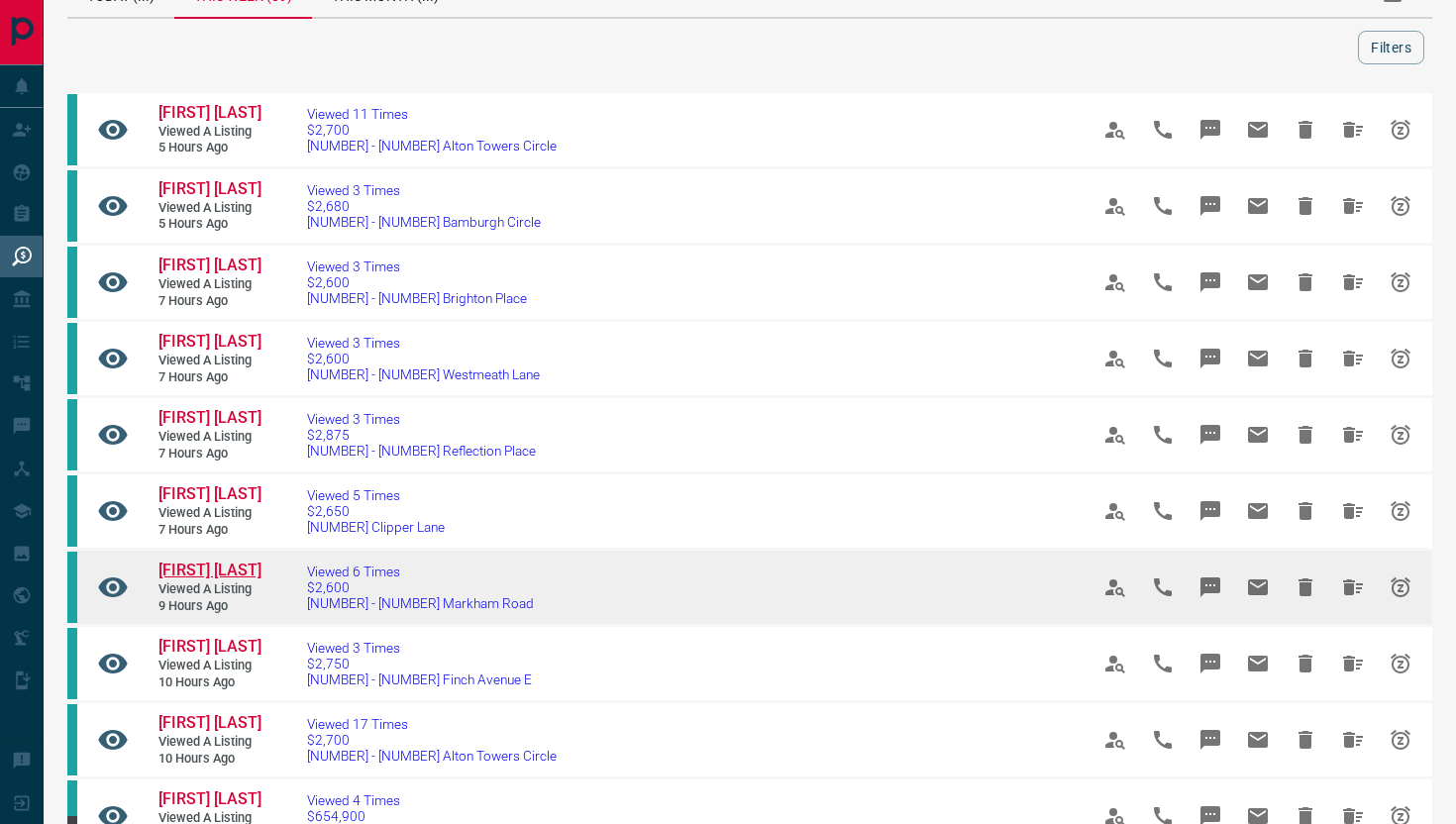 click on "[FIRST] [LAST]" at bounding box center (210, 569) 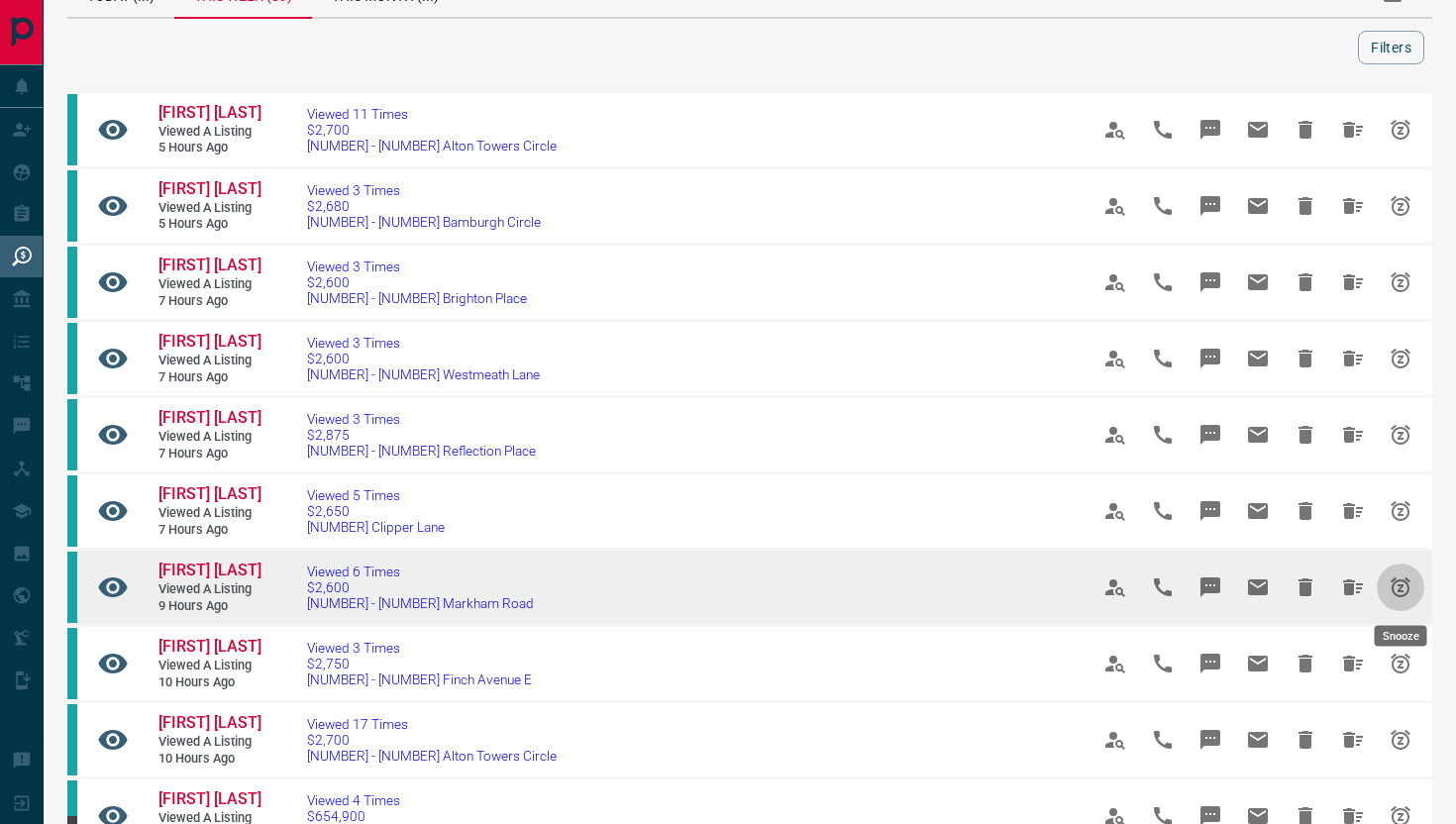 click 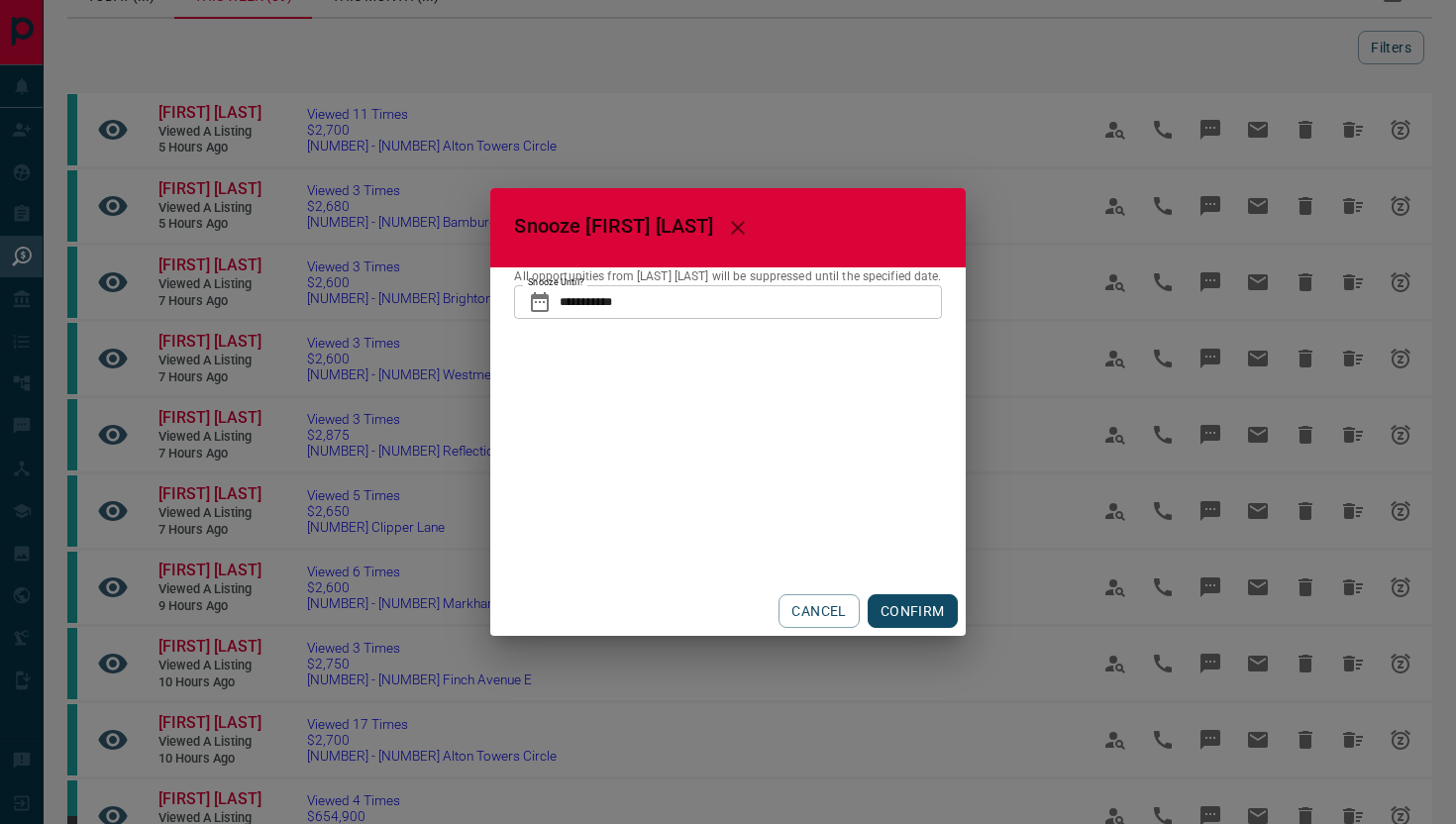 click on "**********" at bounding box center [750, 302] 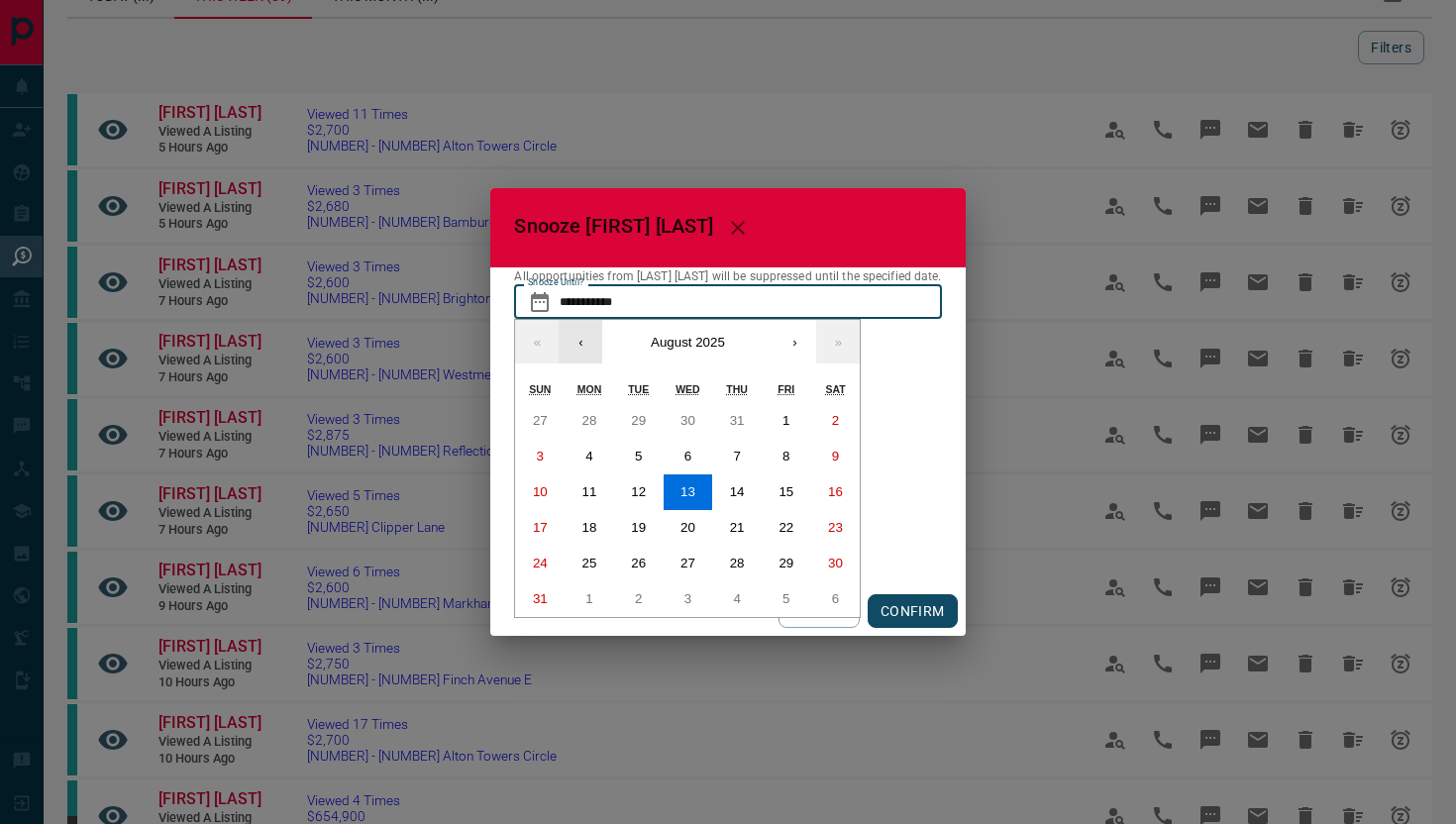 click on "‹" at bounding box center [580, 342] 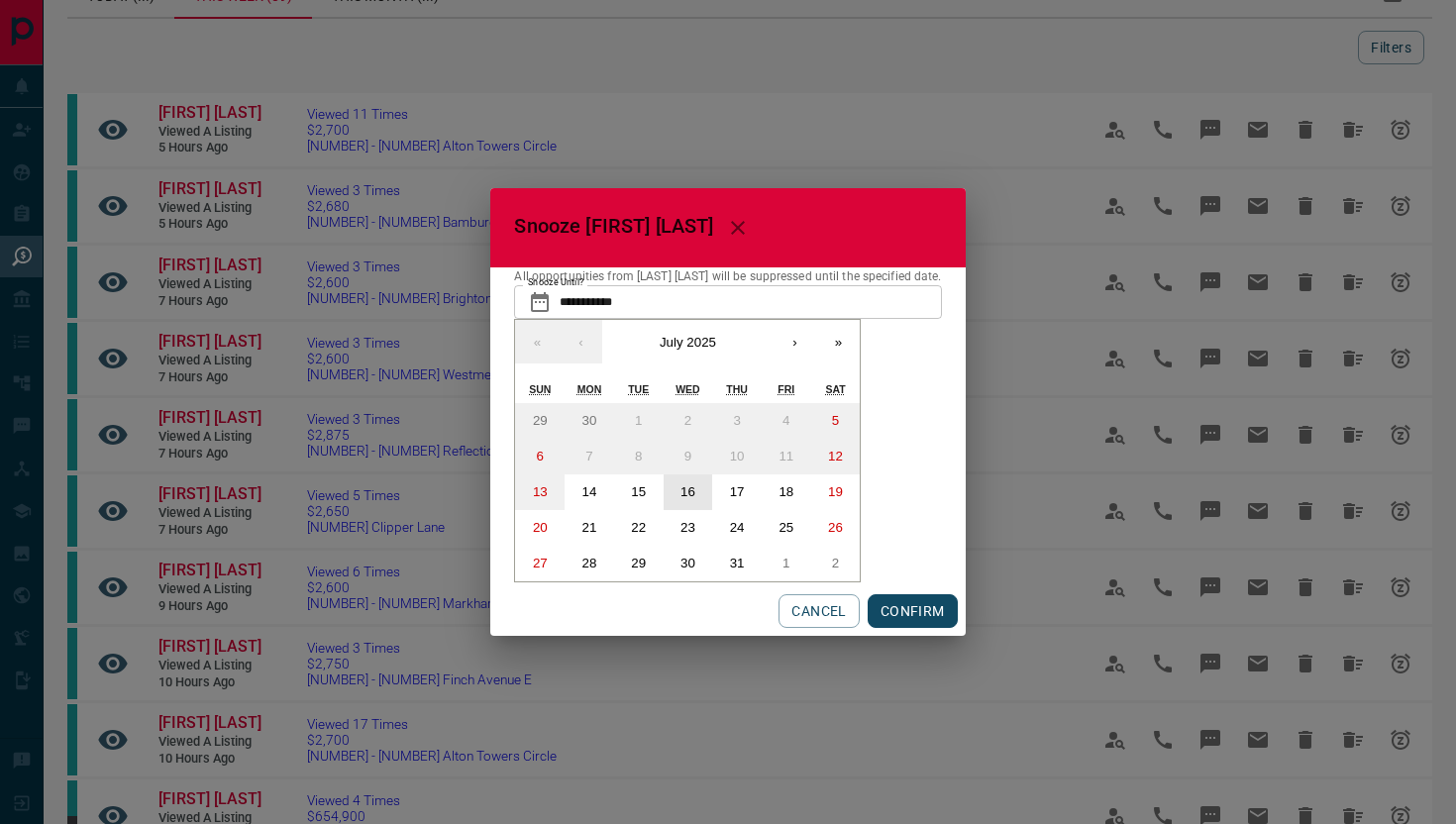 click on "16" at bounding box center [687, 491] 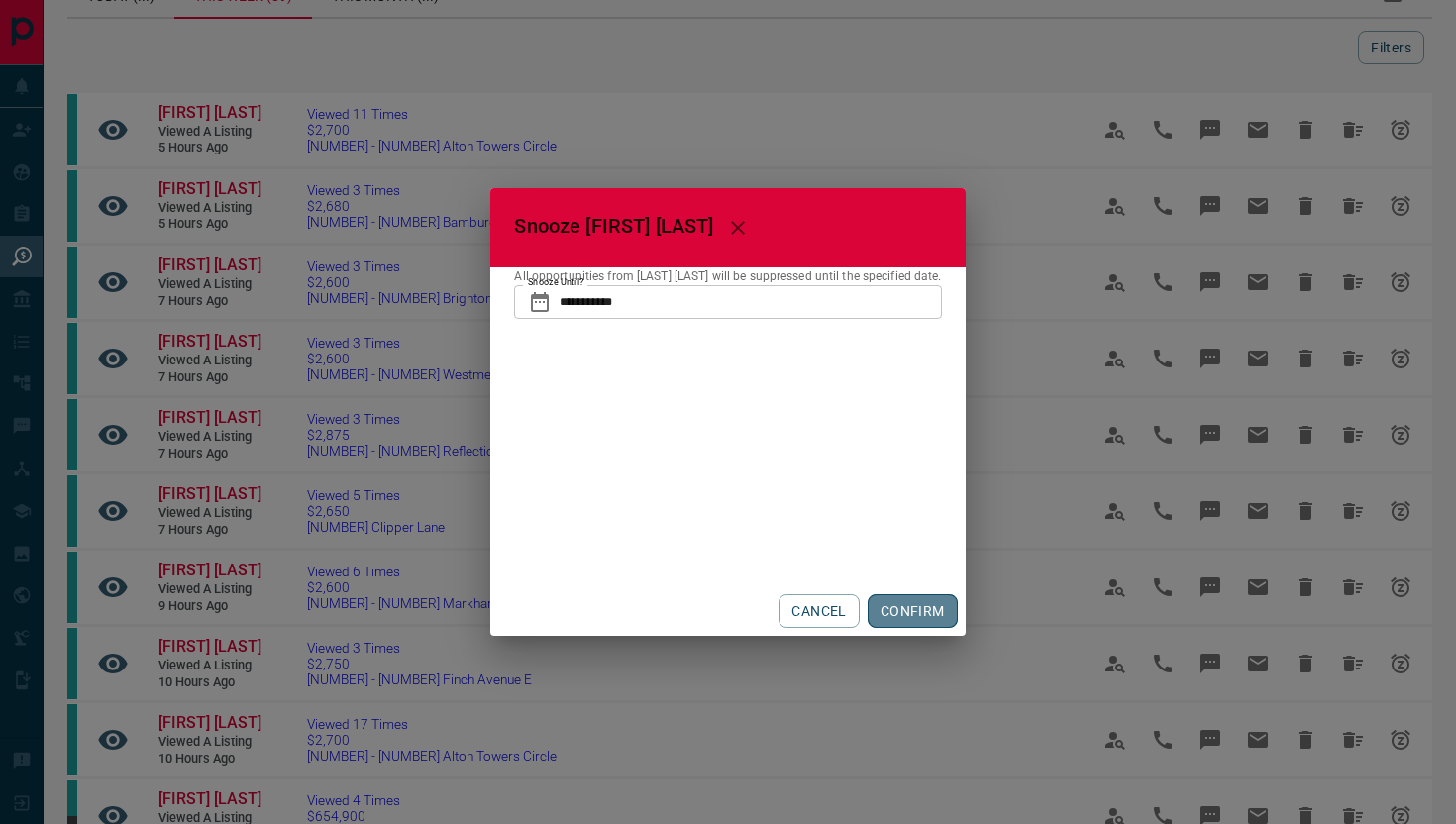 click on "CONFIRM" at bounding box center (912, 611) 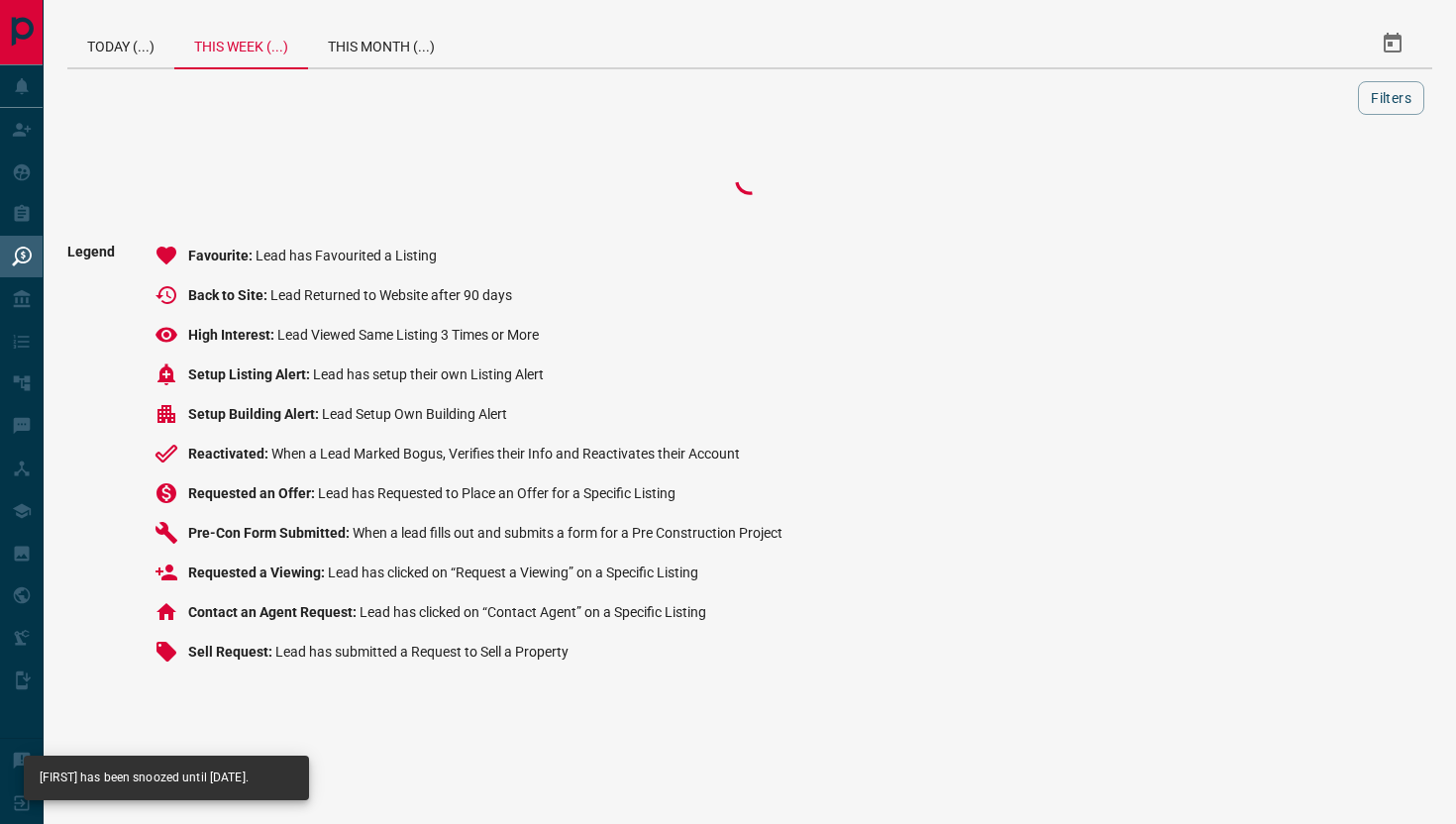 scroll, scrollTop: 0, scrollLeft: 0, axis: both 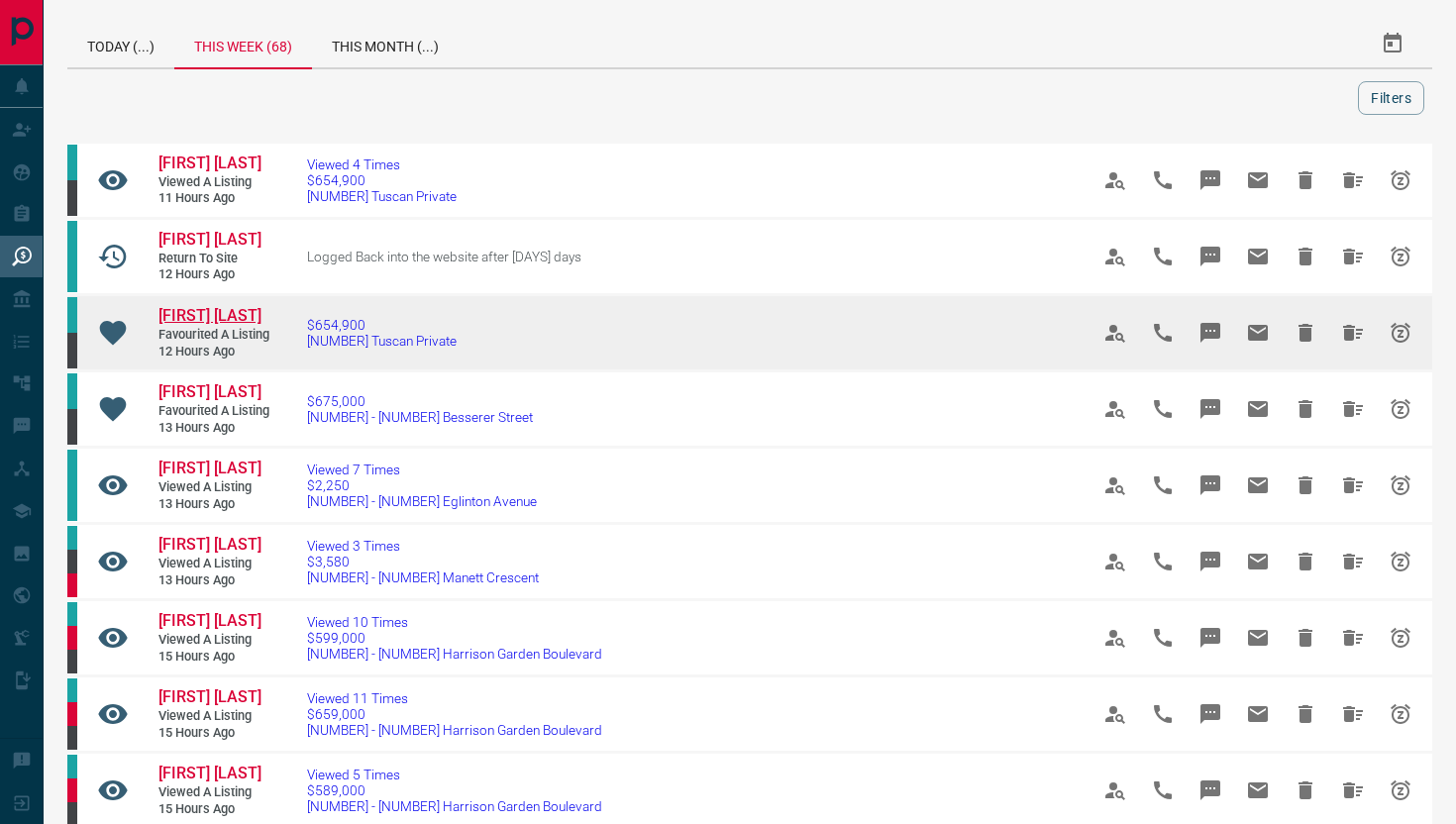 click on "[FIRST] [LAST]" at bounding box center (210, 315) 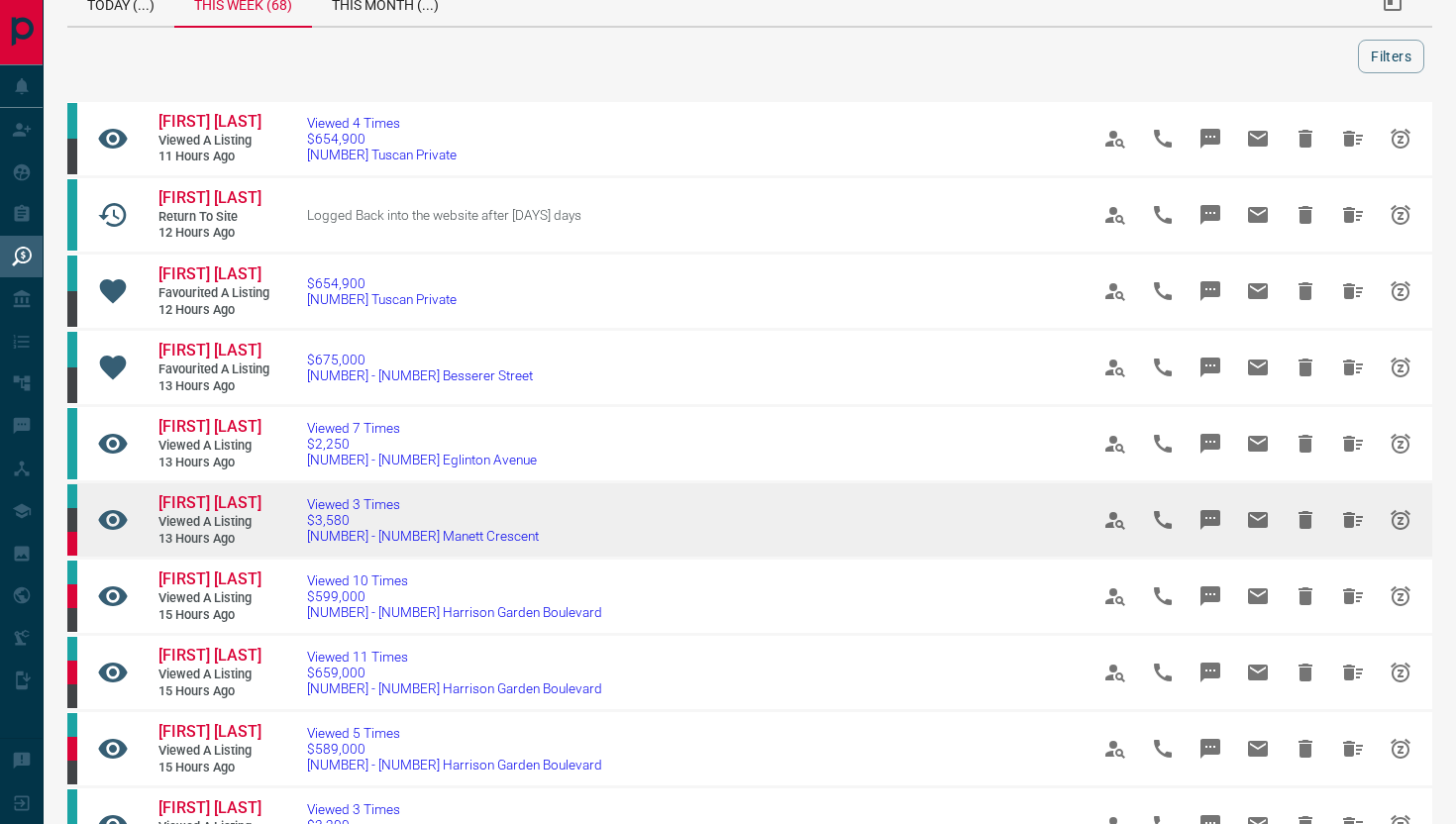 scroll, scrollTop: 46, scrollLeft: 0, axis: vertical 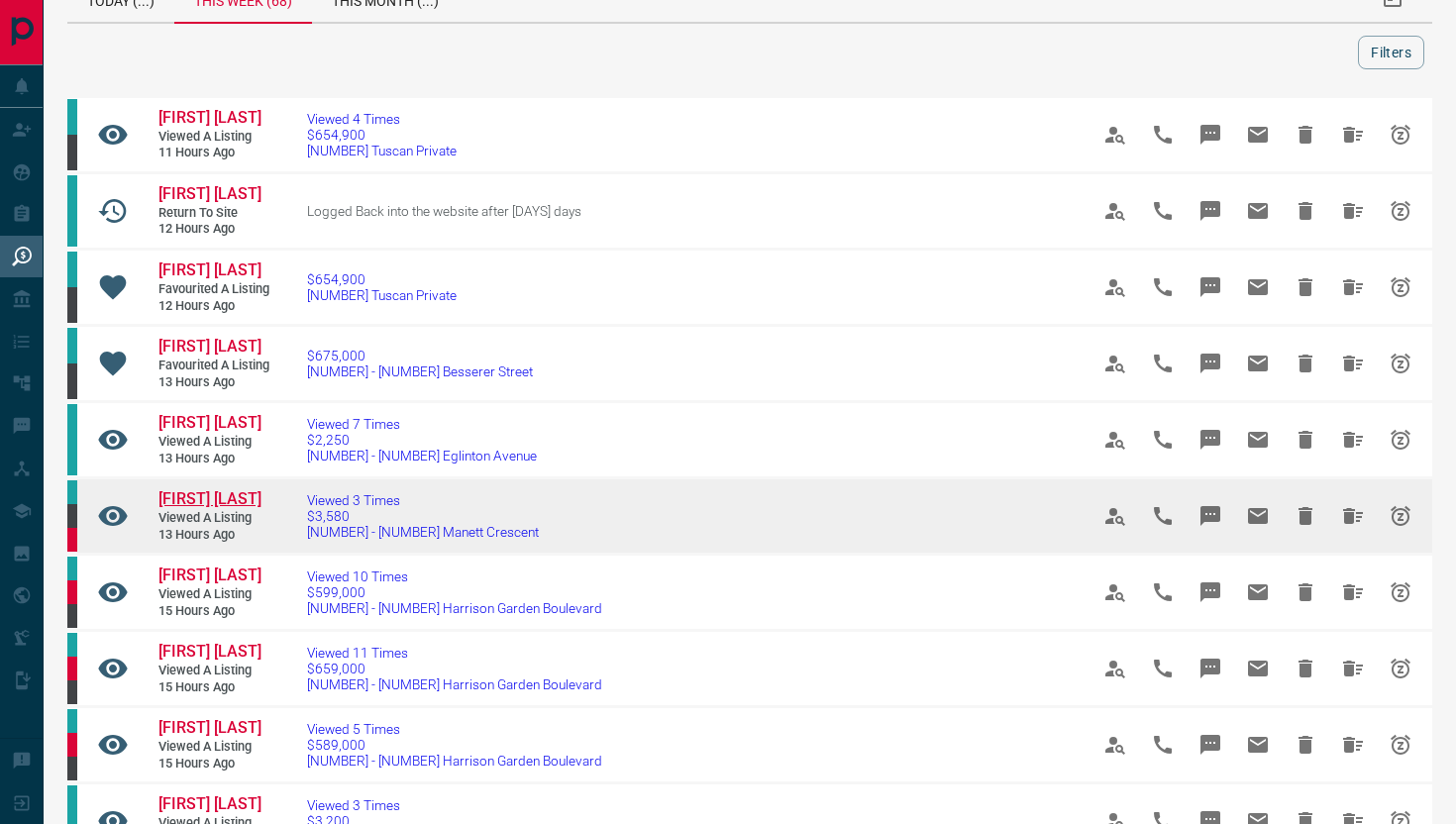 click on "[FIRST] [LAST]" at bounding box center [210, 498] 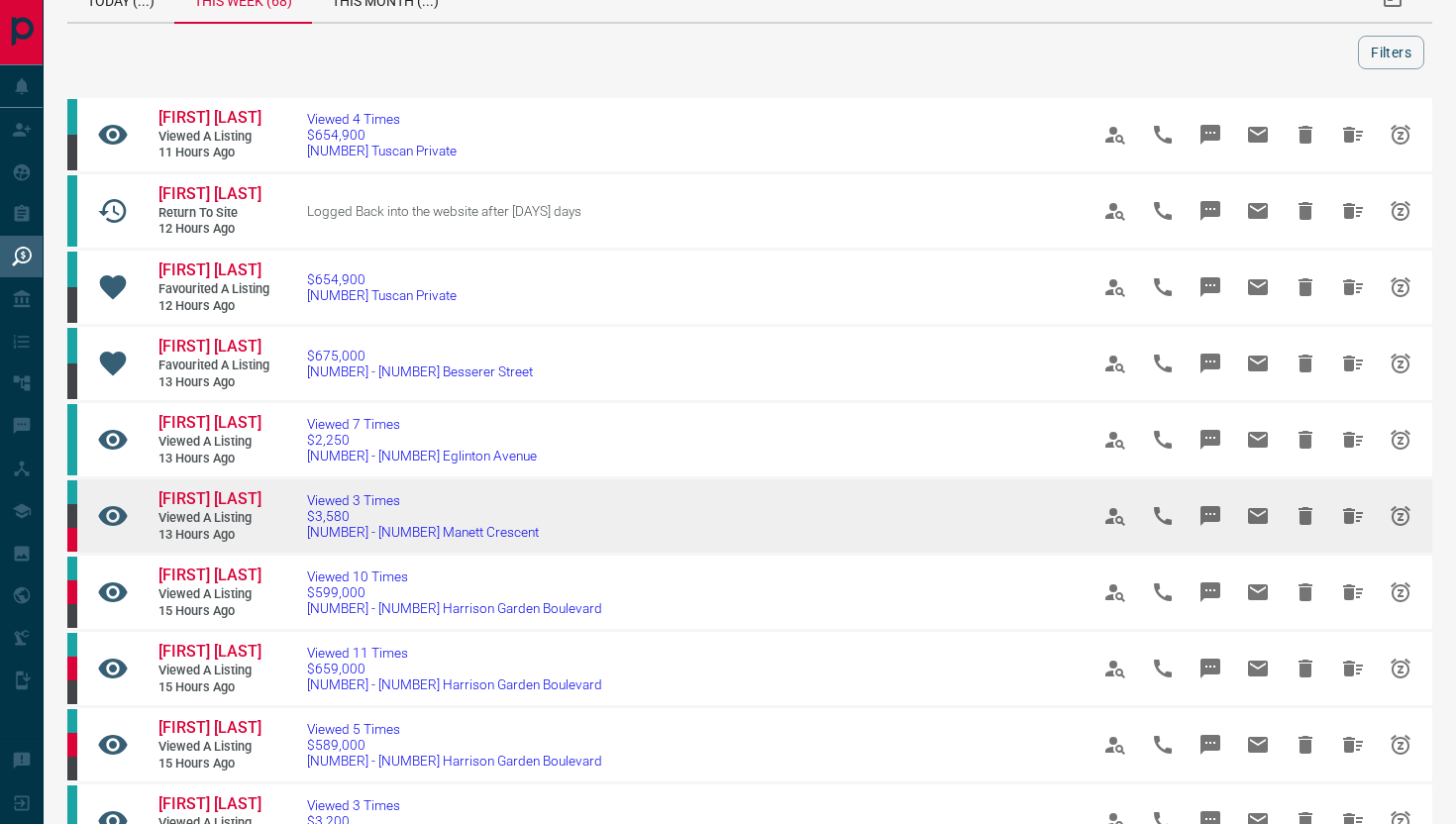 click 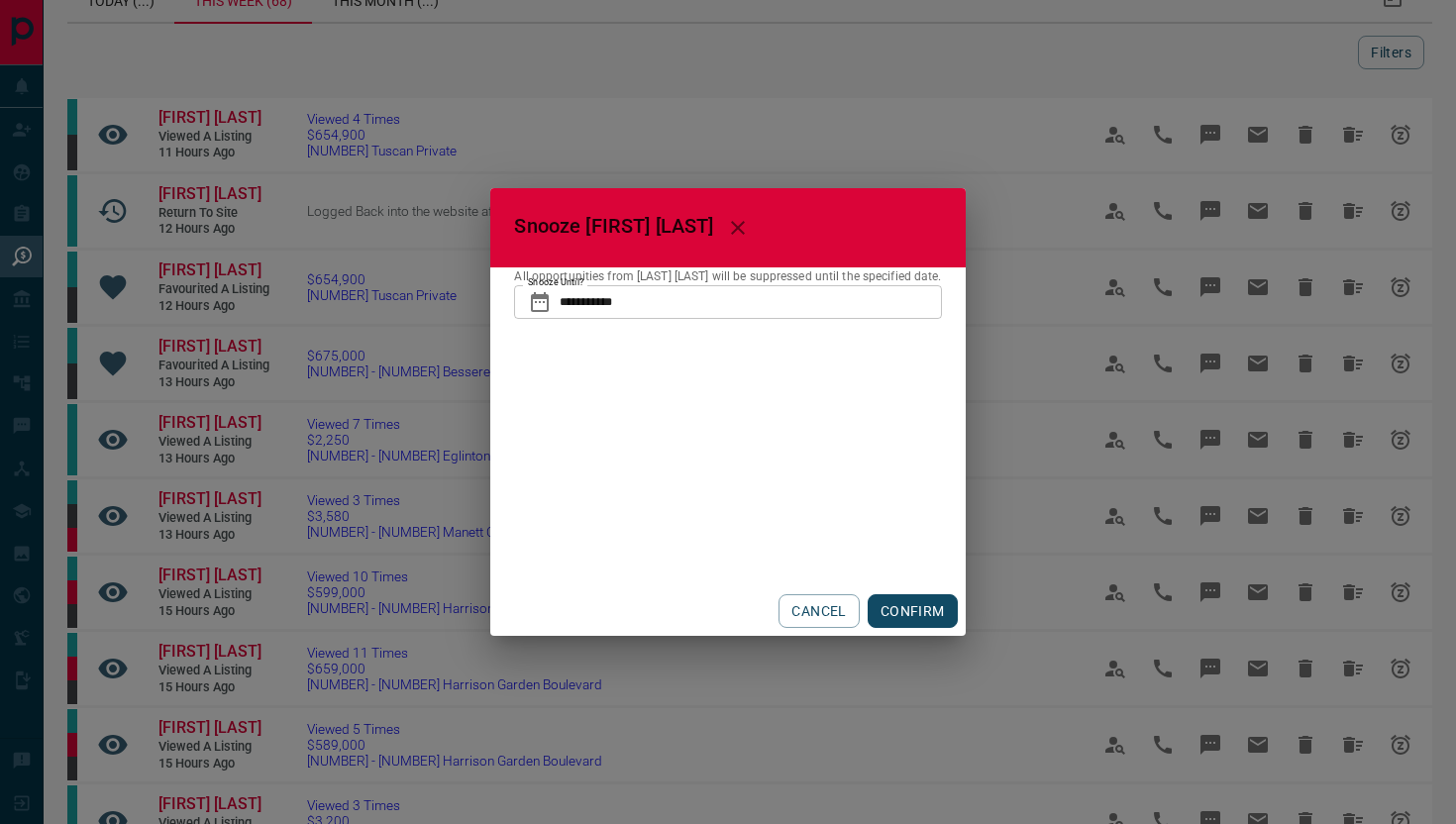 click on "**********" at bounding box center [750, 302] 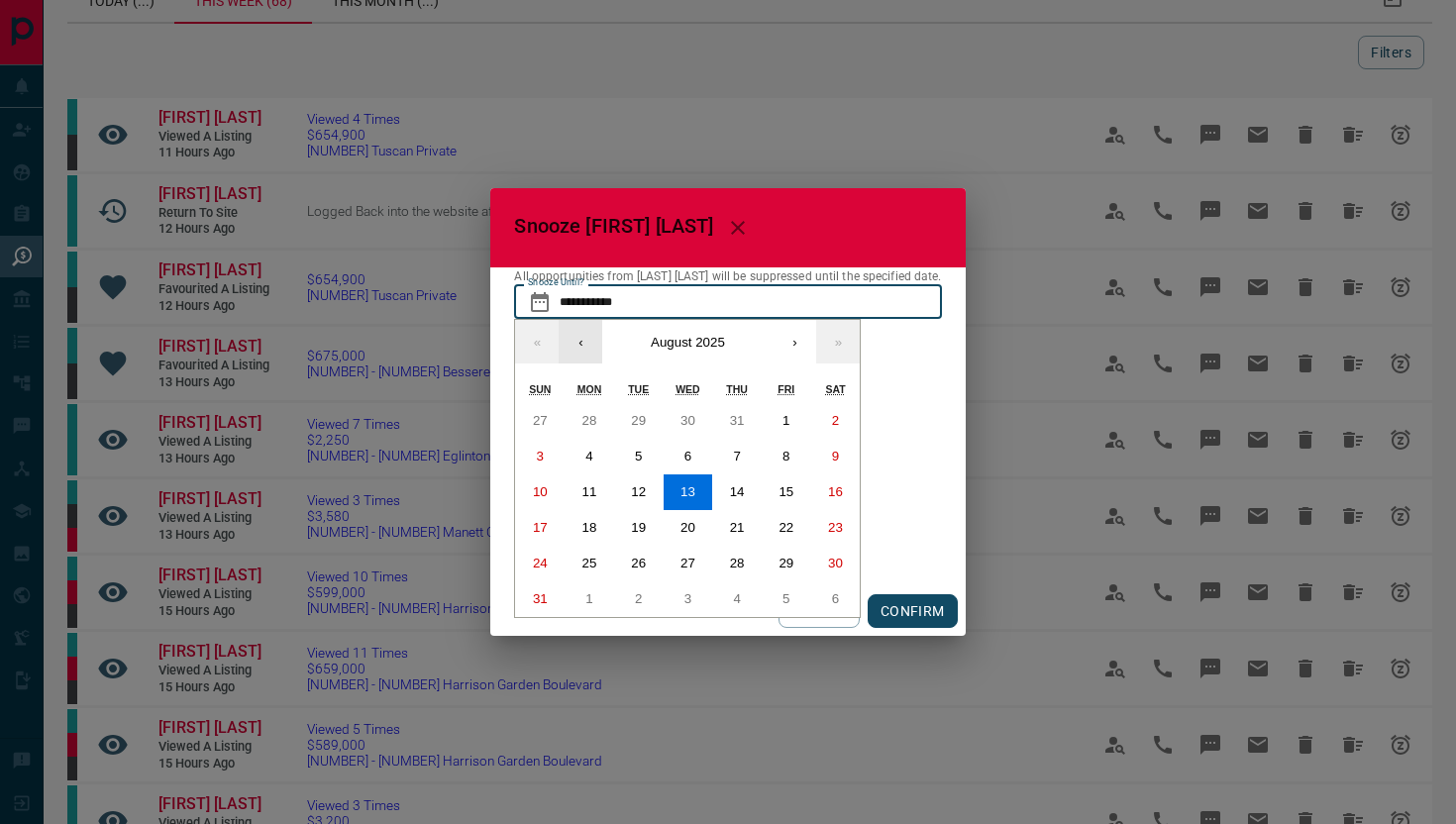 click on "‹" at bounding box center [580, 342] 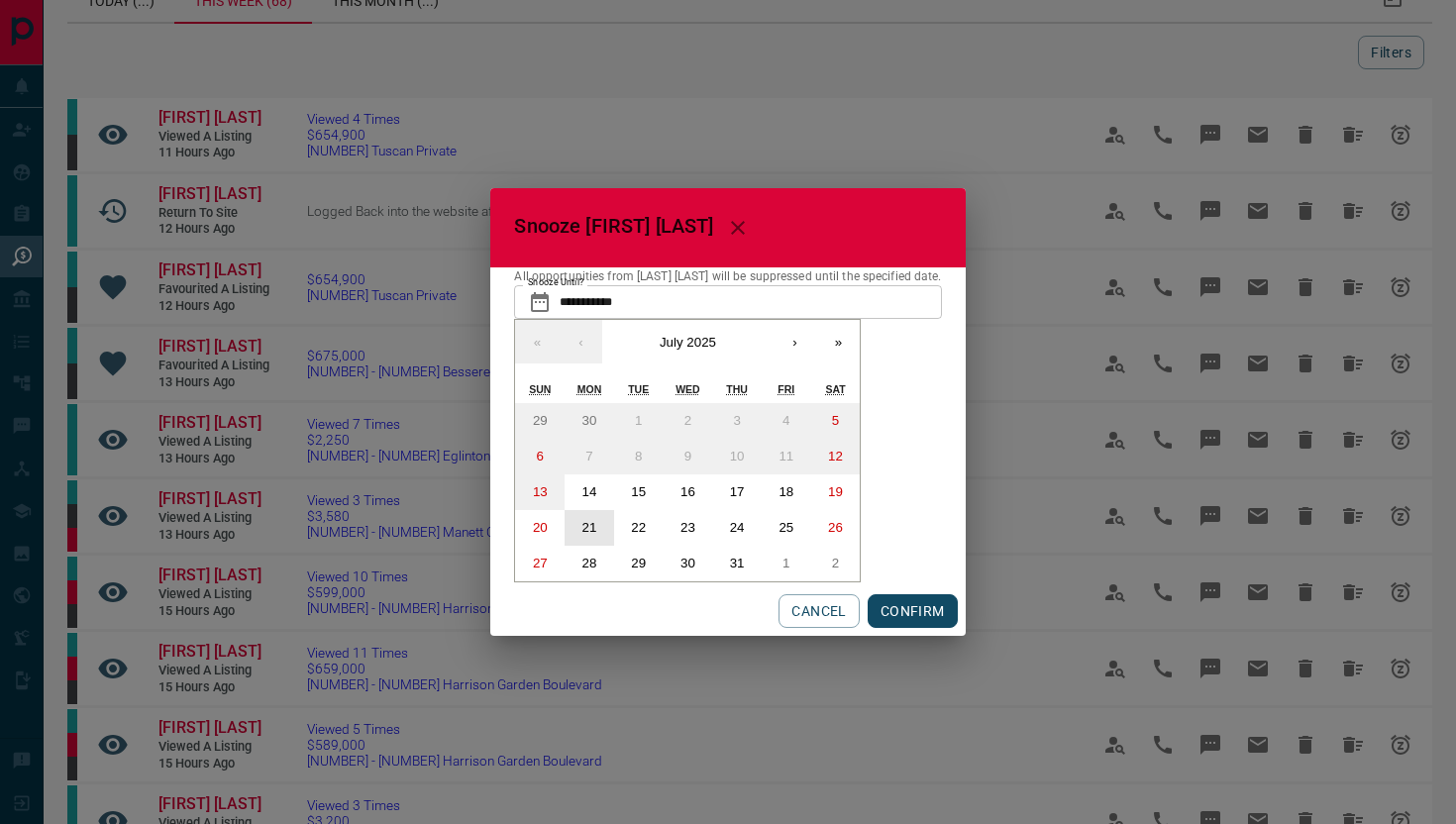 click on "21" at bounding box center (589, 527) 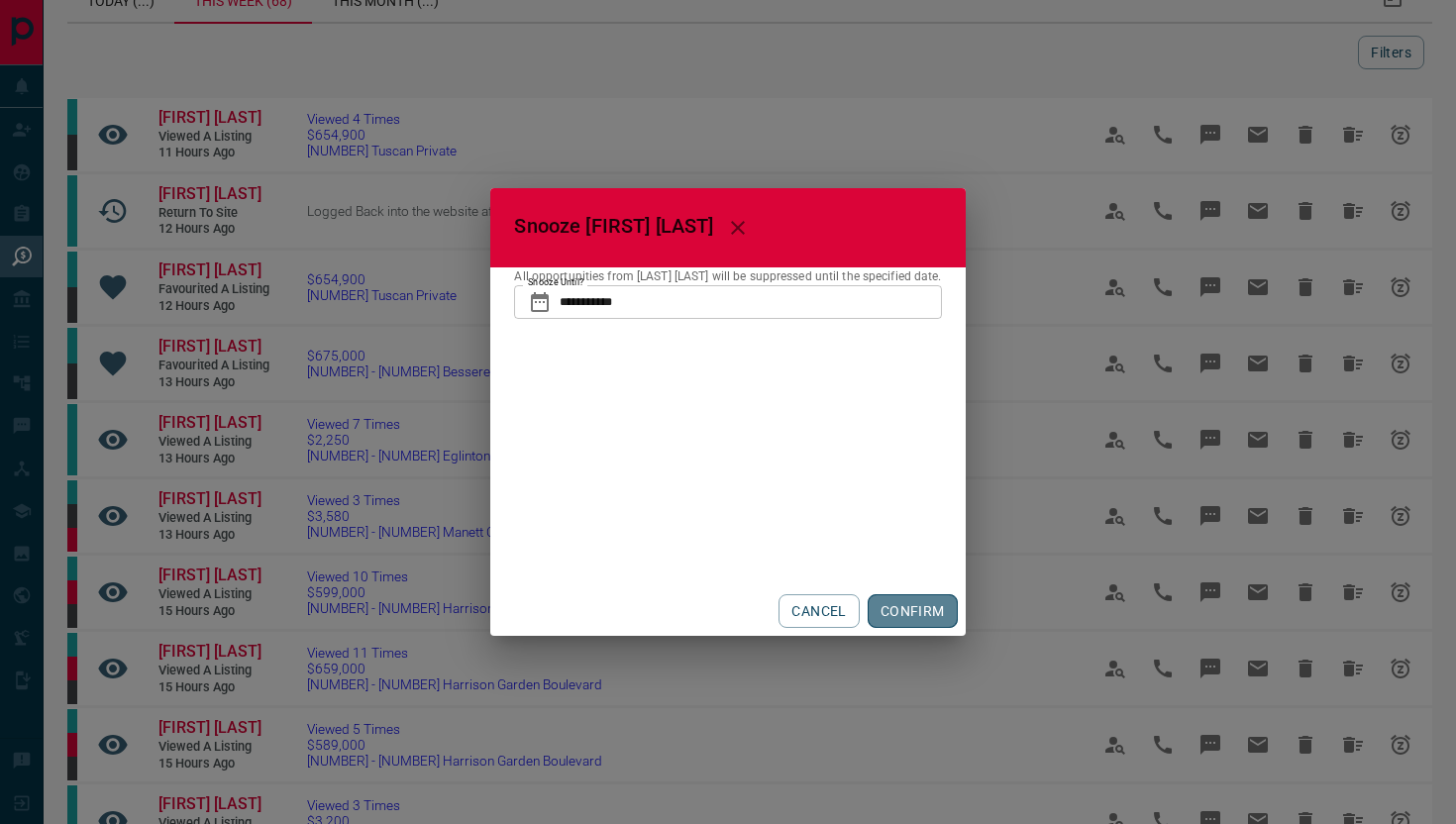 click on "CONFIRM" at bounding box center (912, 611) 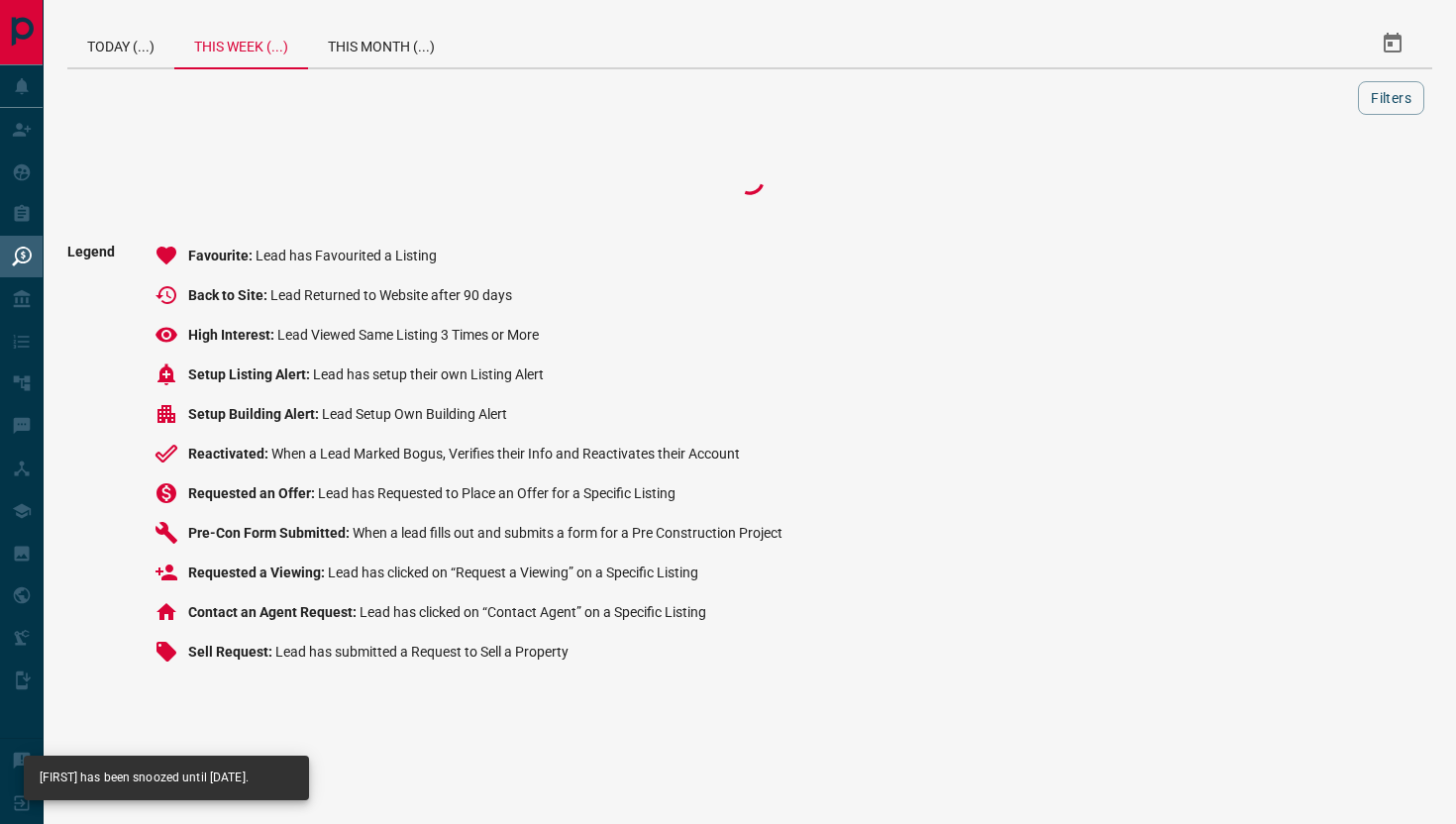 scroll, scrollTop: 0, scrollLeft: 0, axis: both 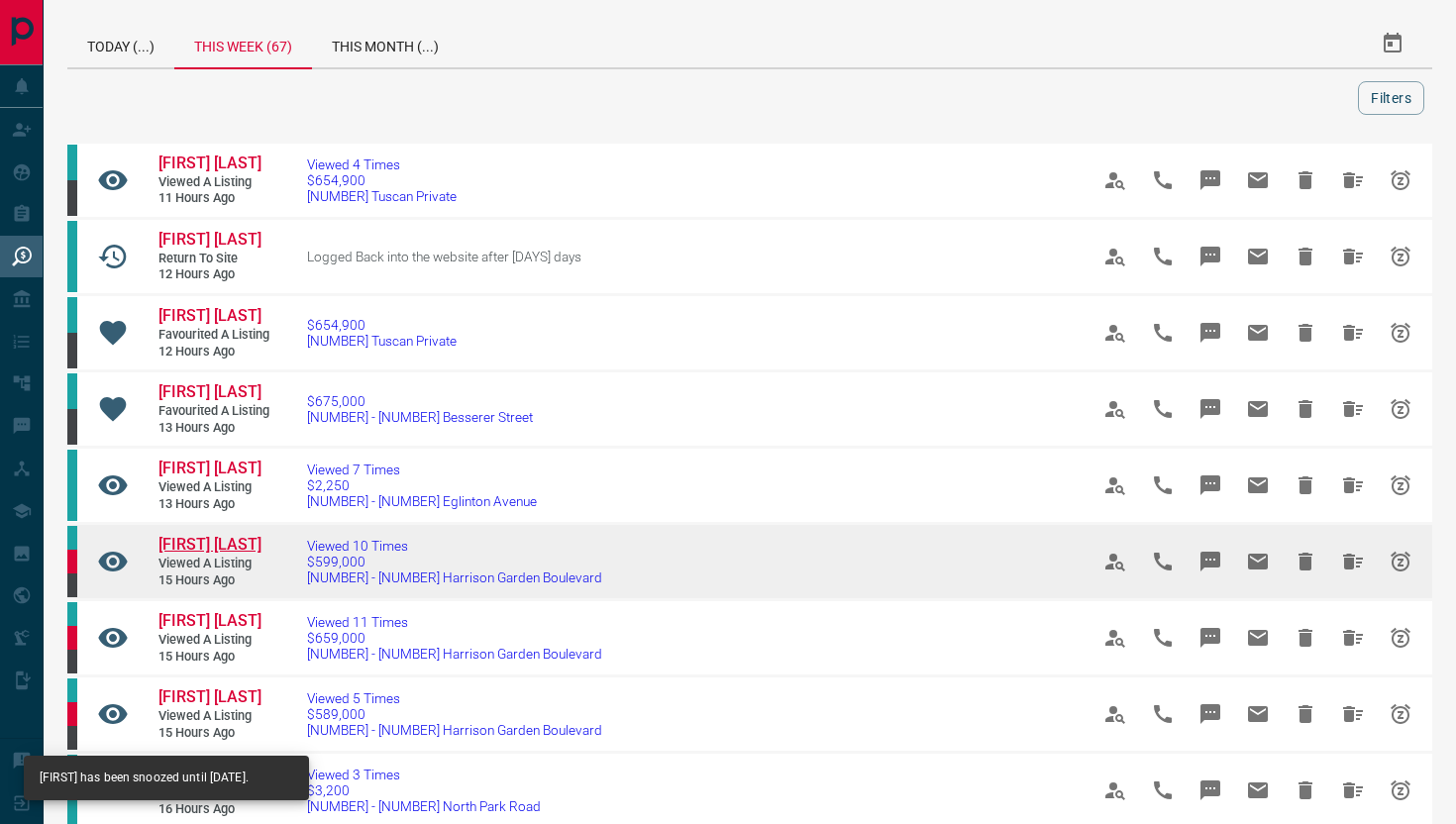 click on "[FIRST] [LAST]" at bounding box center (210, 544) 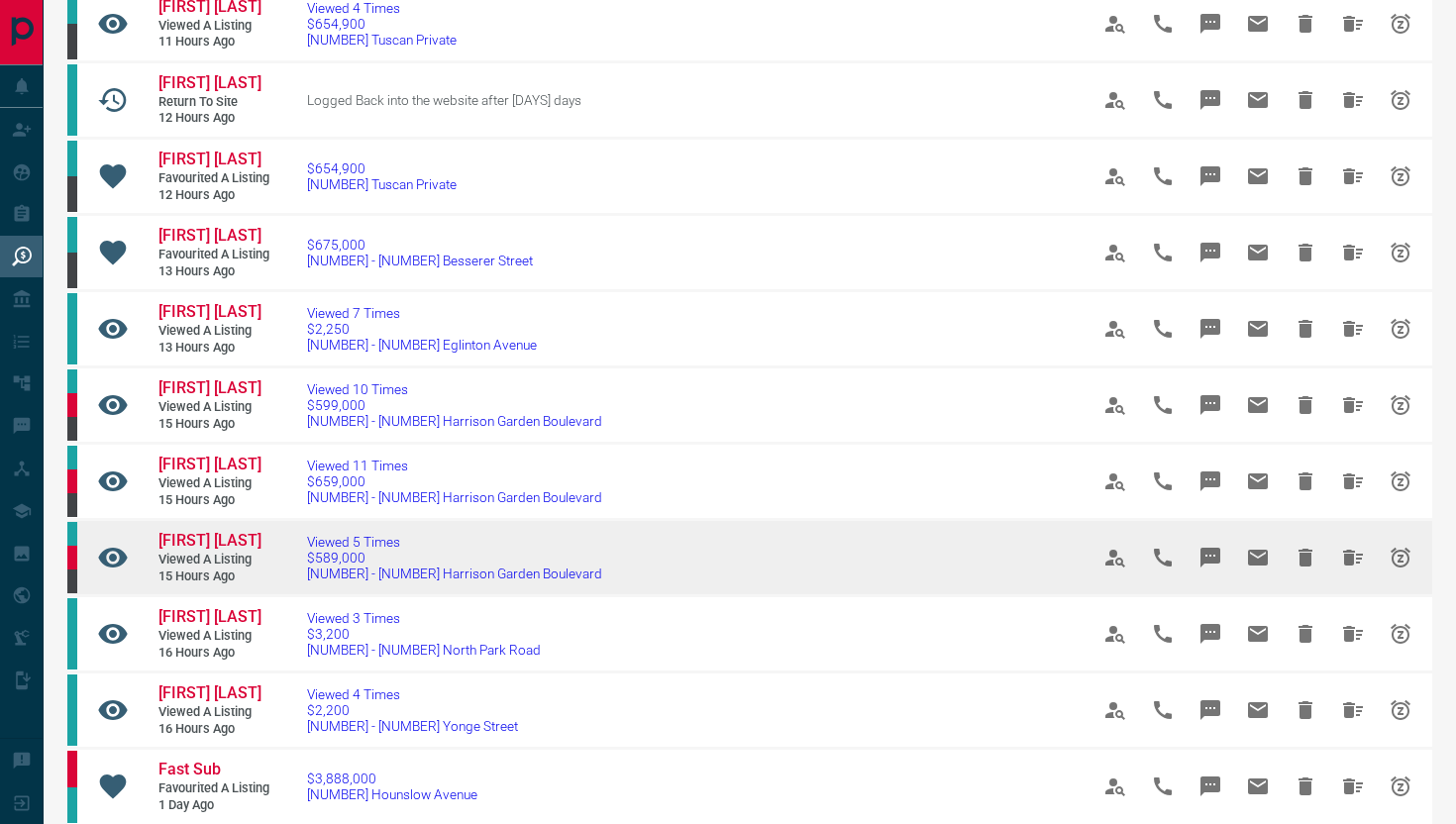 scroll, scrollTop: 115, scrollLeft: 0, axis: vertical 